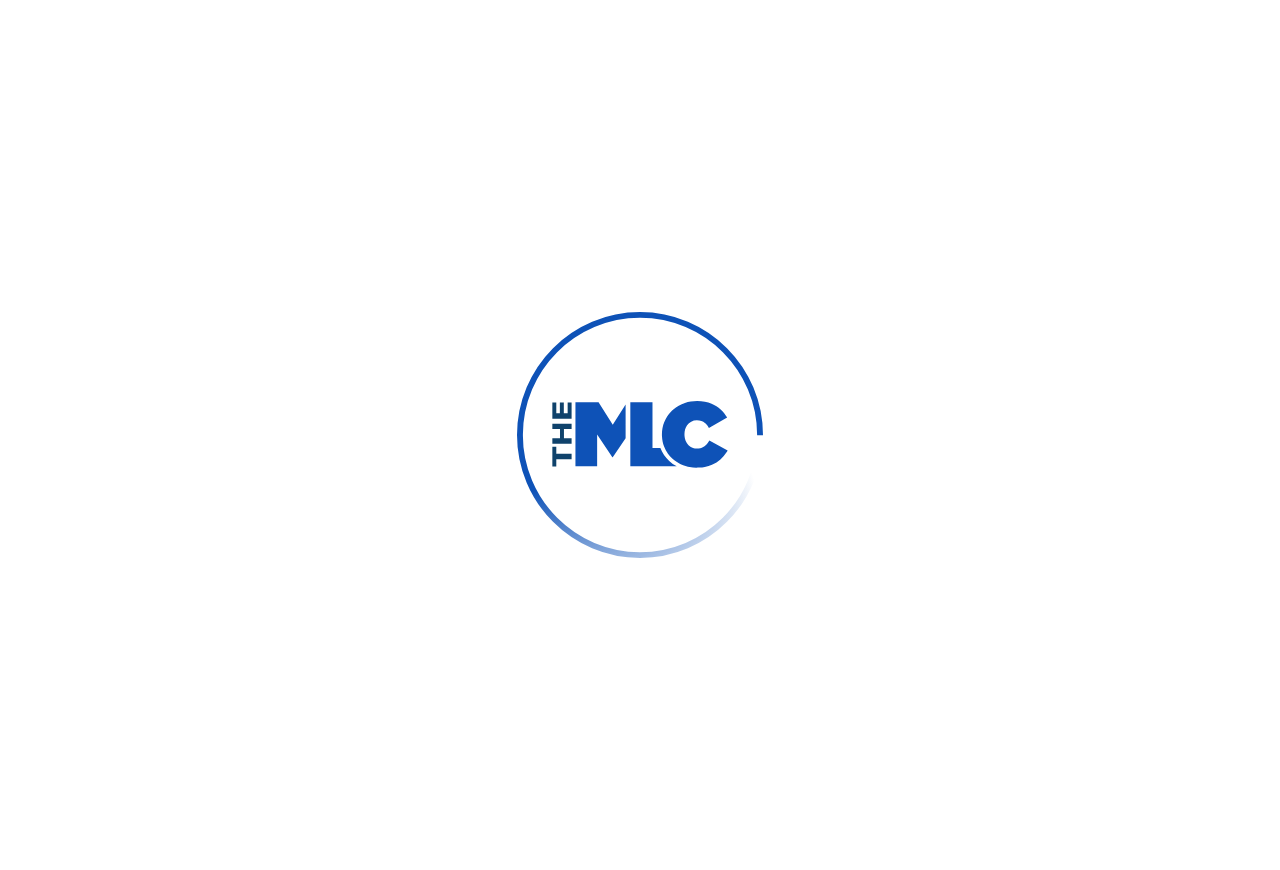 scroll, scrollTop: 0, scrollLeft: 0, axis: both 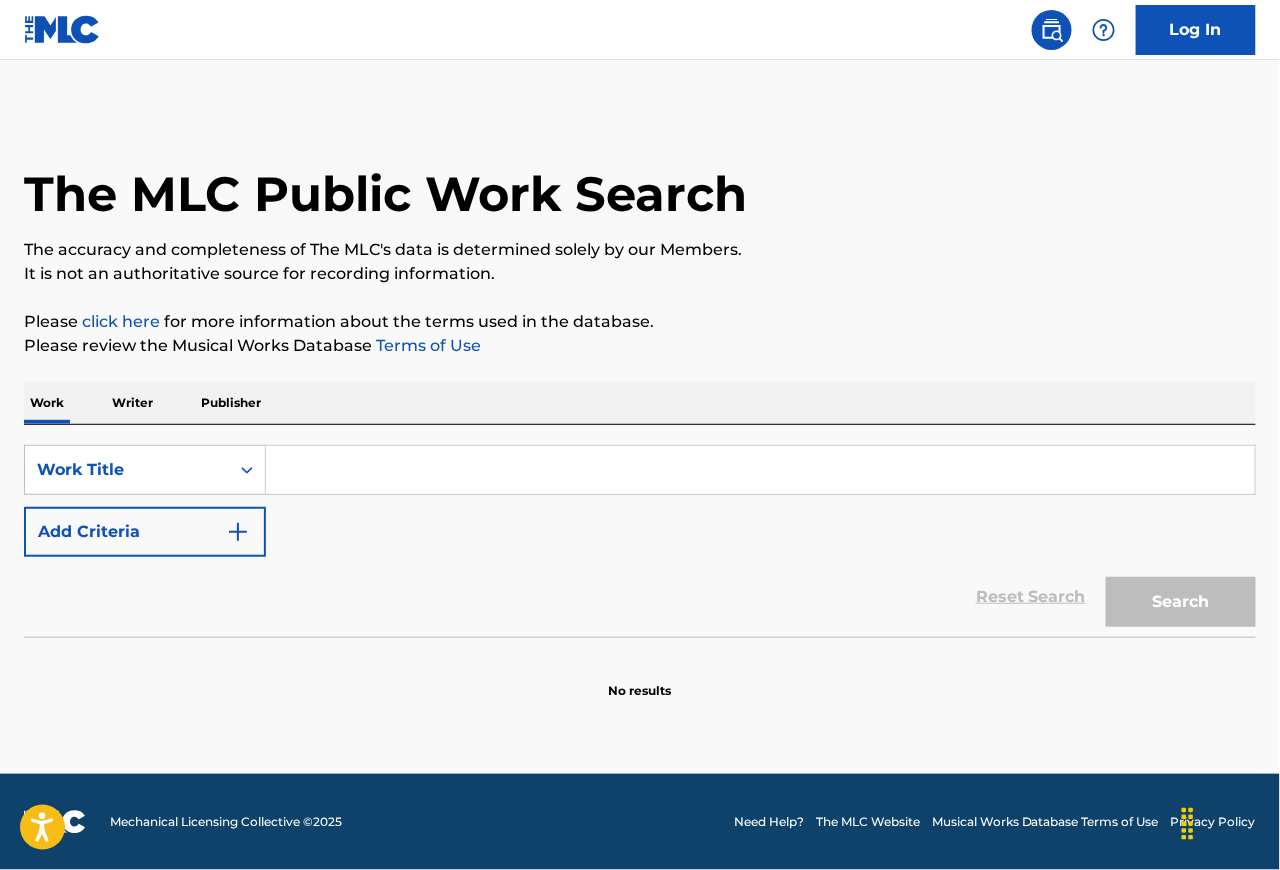 click on "Writer" at bounding box center (132, 403) 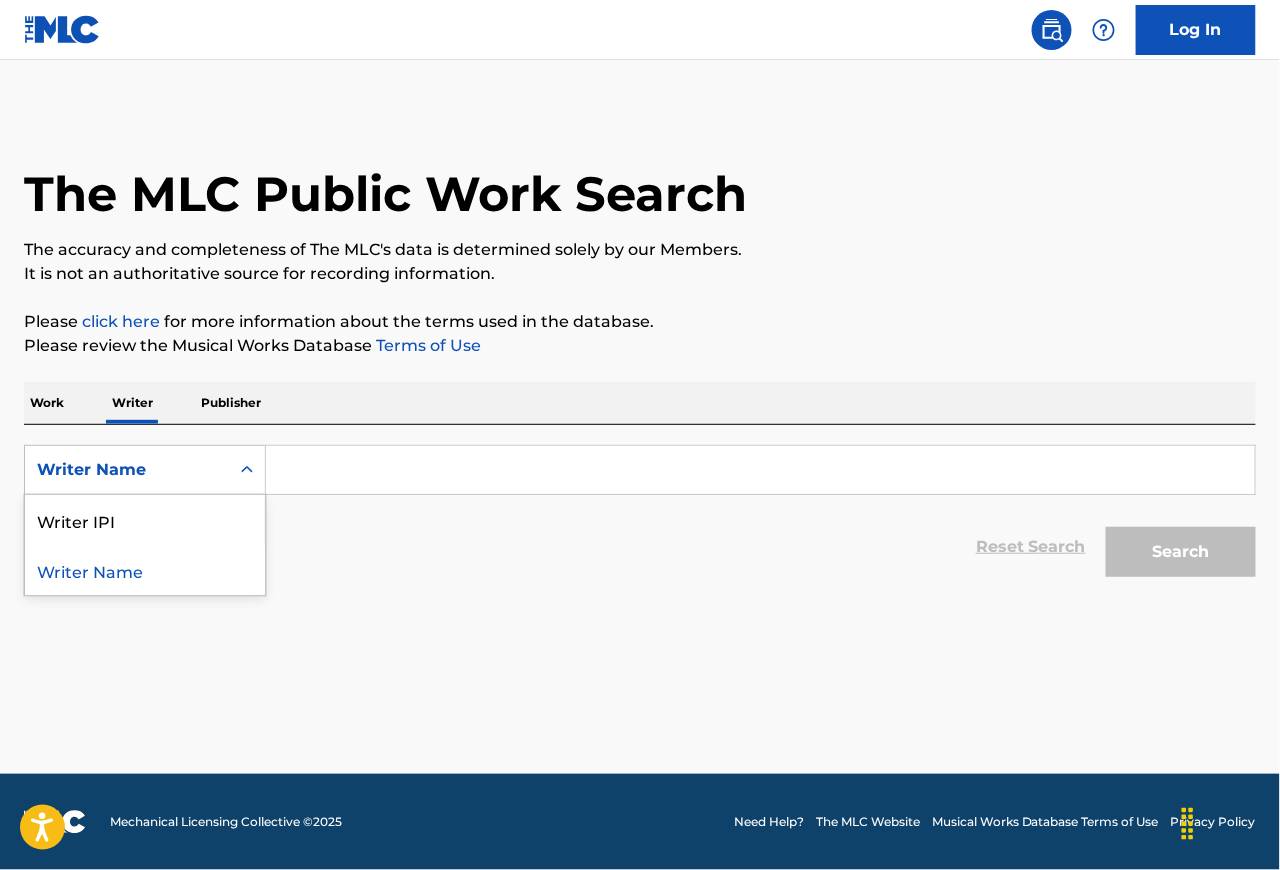 click on "Writer Name" at bounding box center (127, 470) 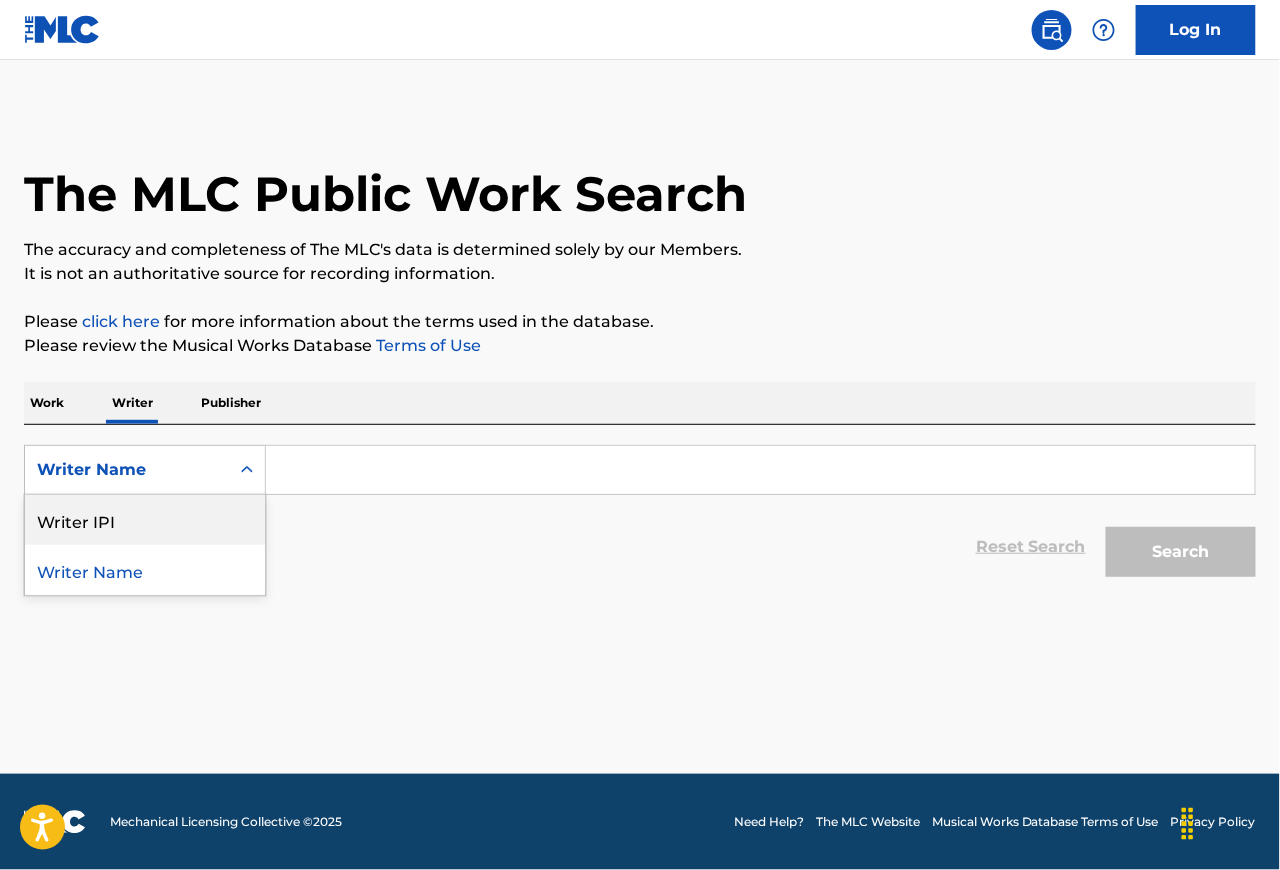 click on "Writer IPI" at bounding box center [145, 520] 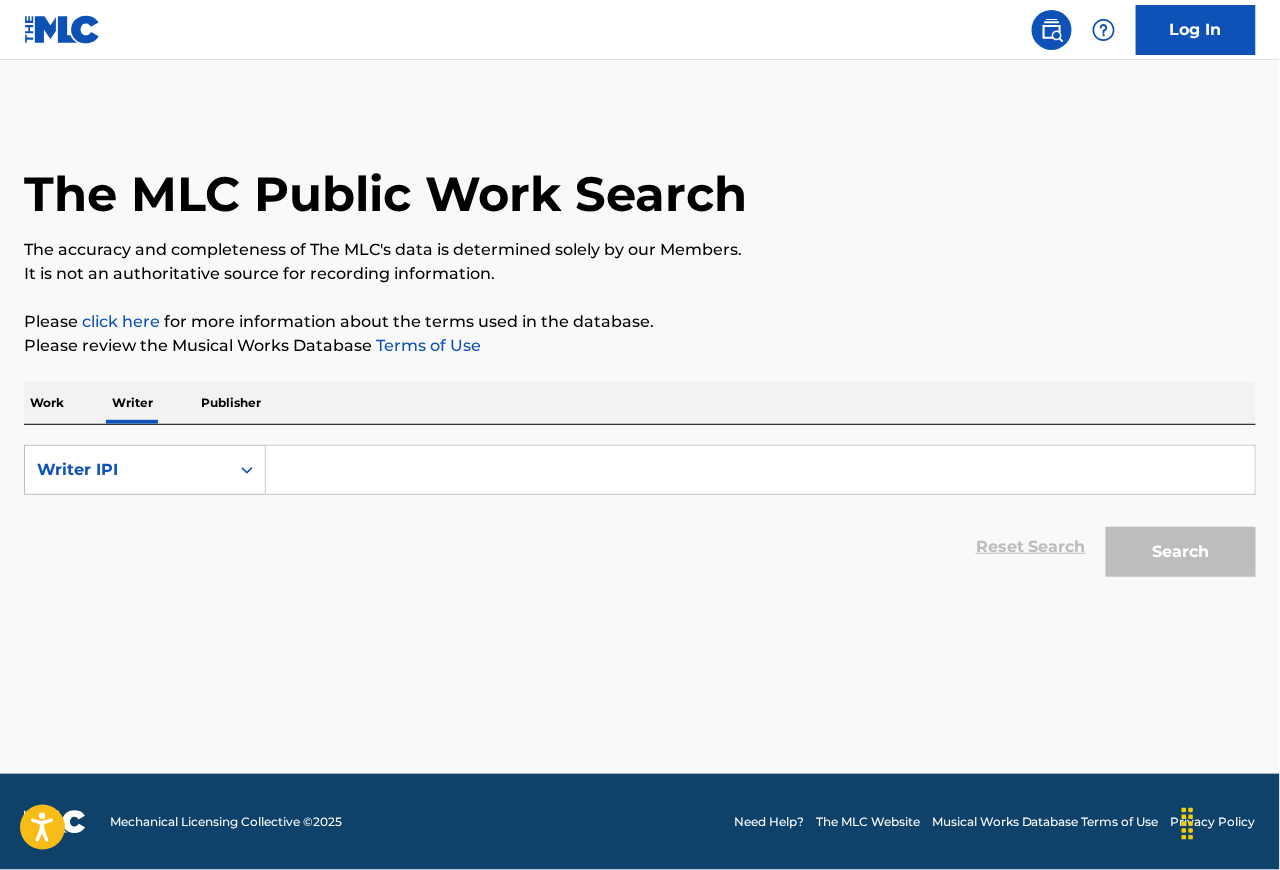 click at bounding box center [760, 470] 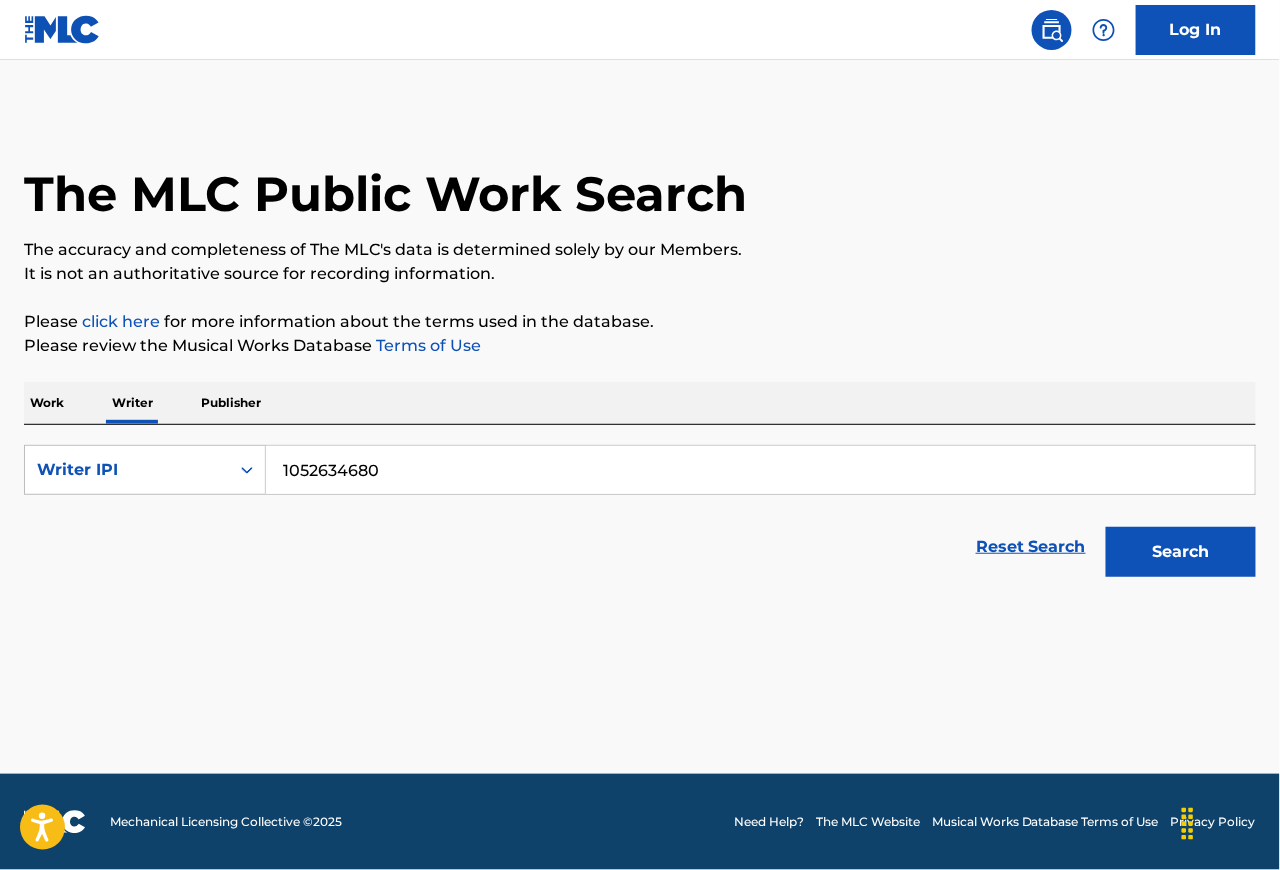 click on "Search" at bounding box center [1181, 552] 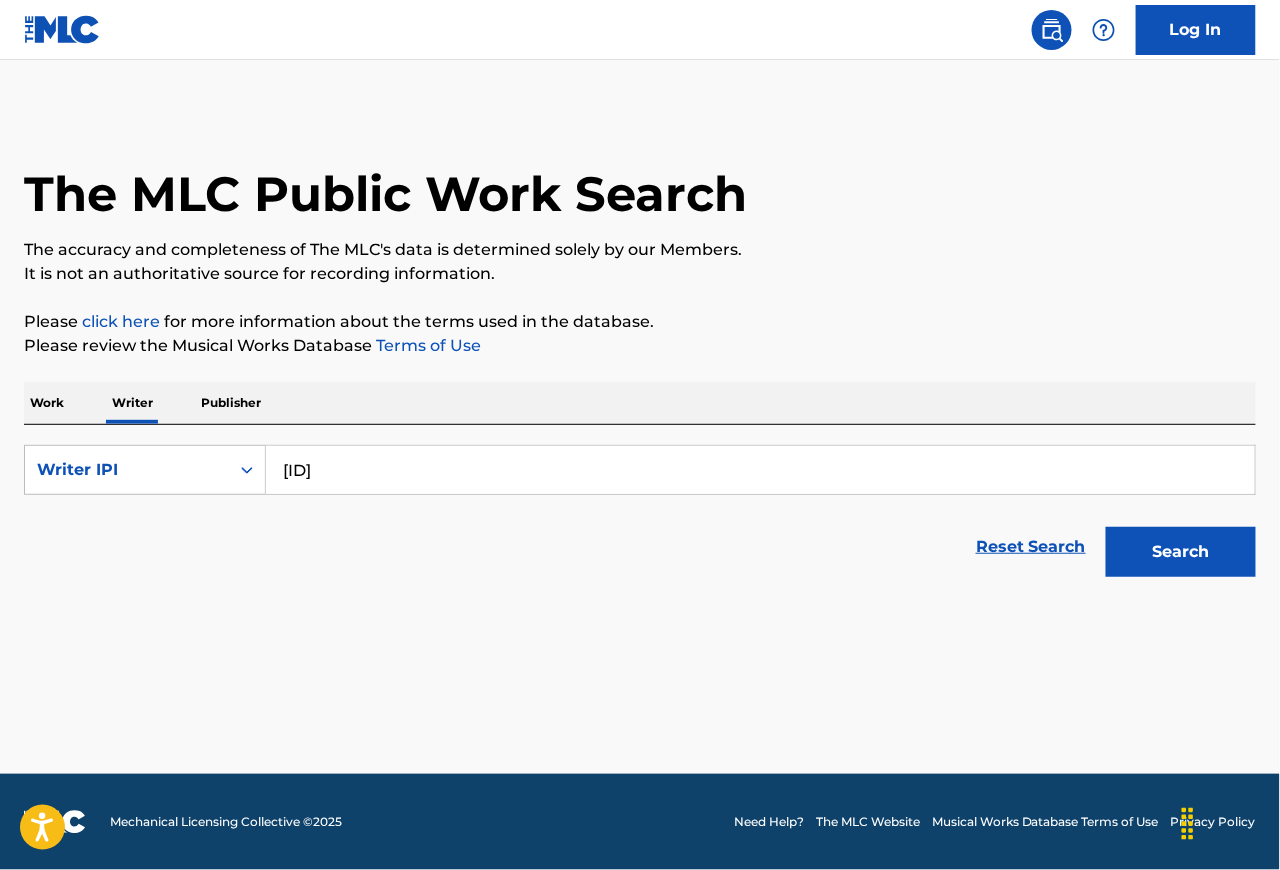 type on "[ID]" 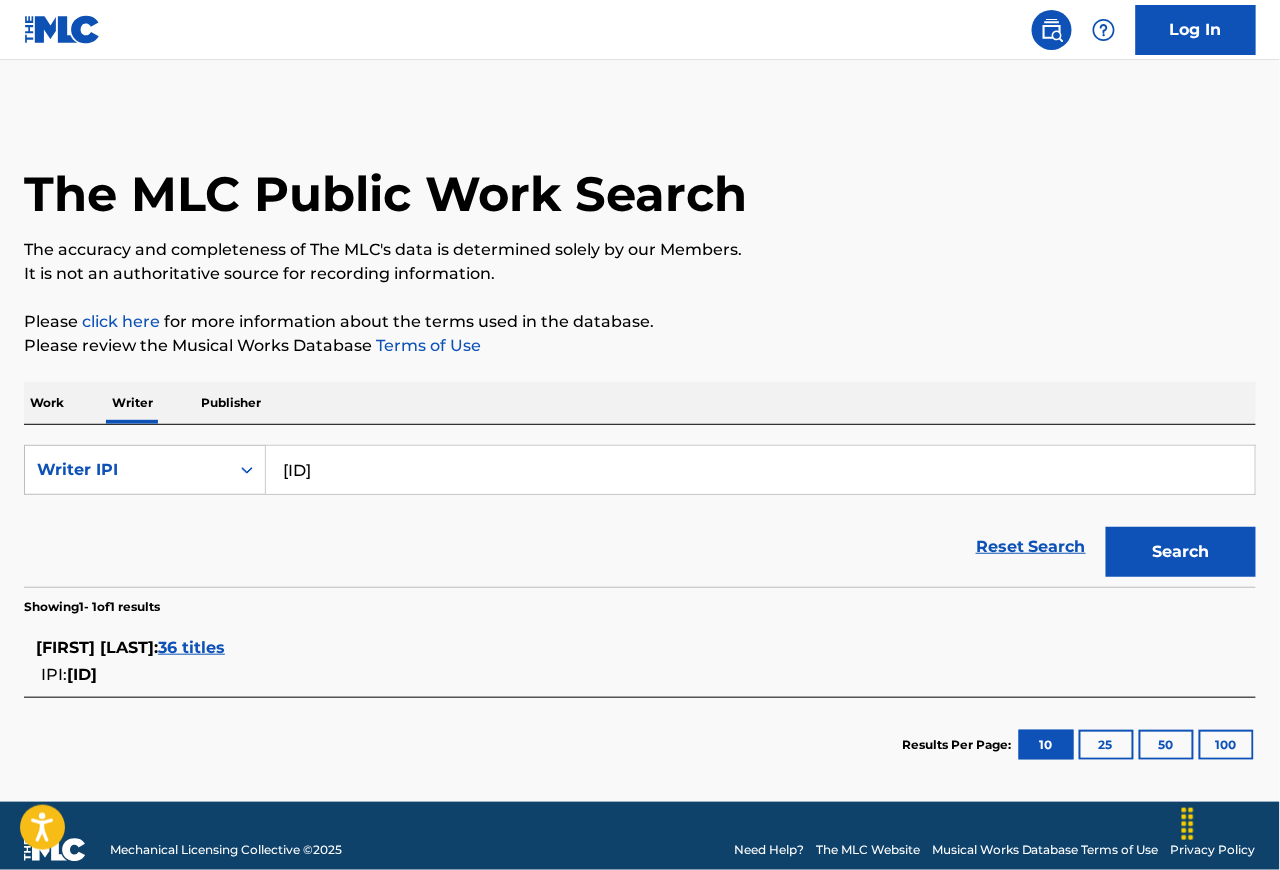 scroll, scrollTop: 26, scrollLeft: 0, axis: vertical 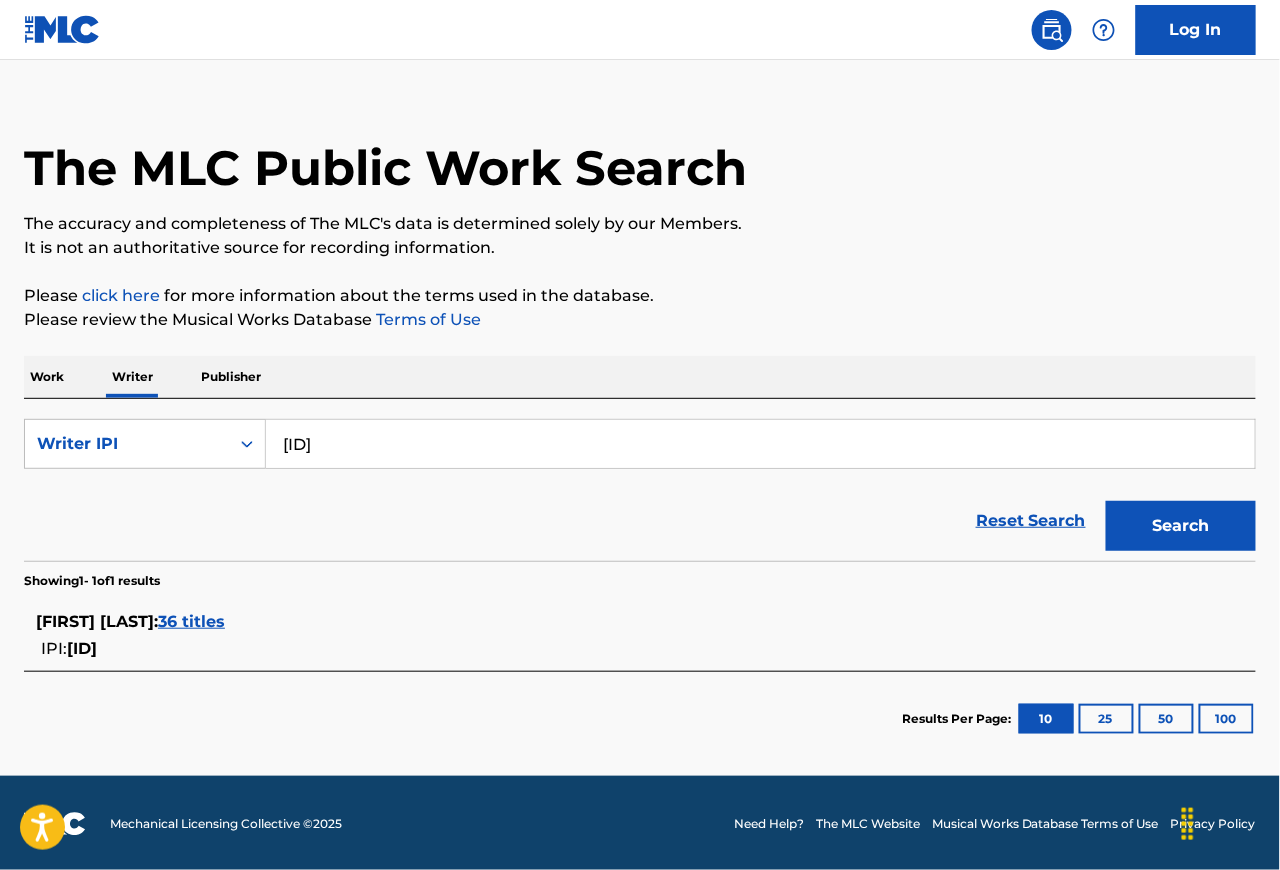 click on "36 titles" at bounding box center (191, 621) 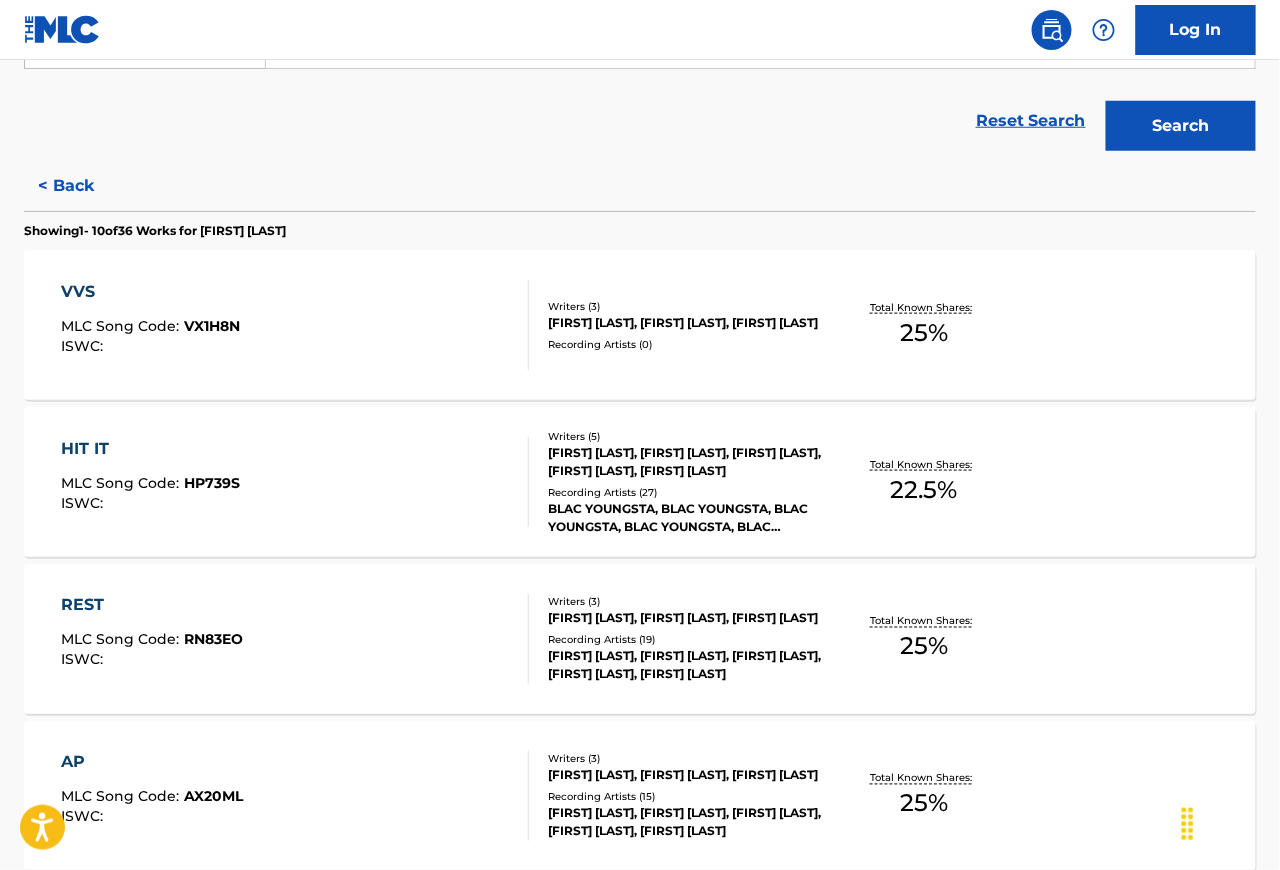 scroll, scrollTop: 467, scrollLeft: 0, axis: vertical 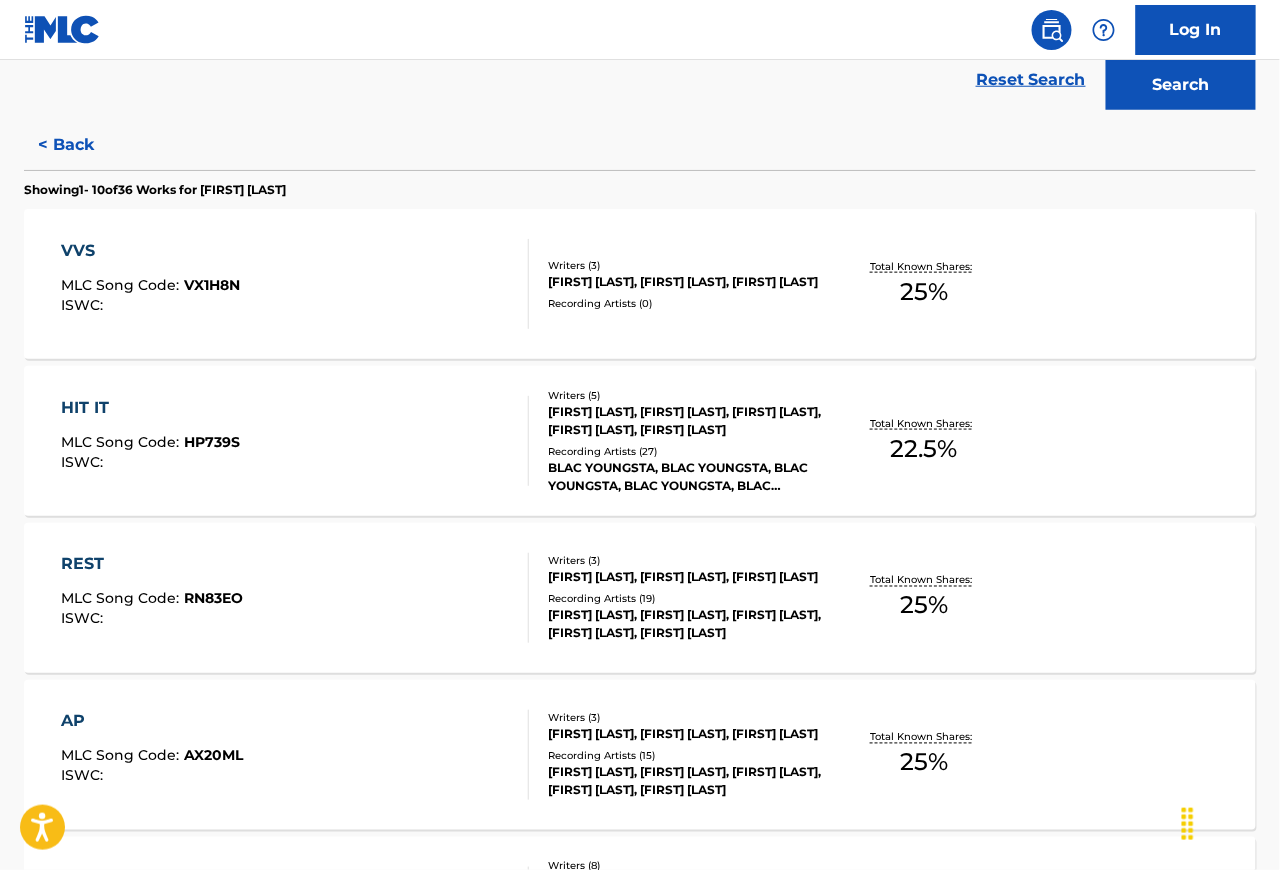 click on "VVS MLC Song Code : VX1H8N ISWC :" at bounding box center [295, 284] 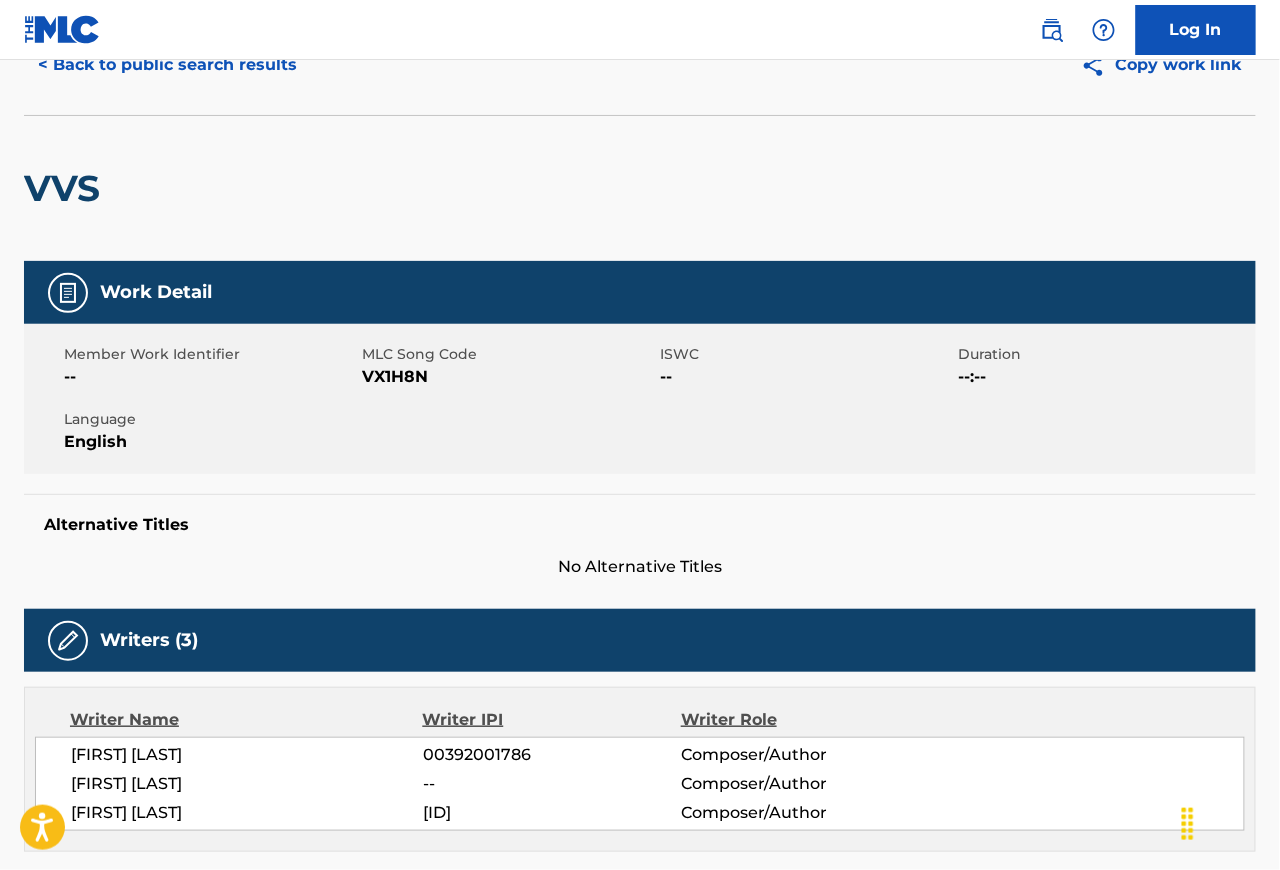 scroll, scrollTop: 0, scrollLeft: 0, axis: both 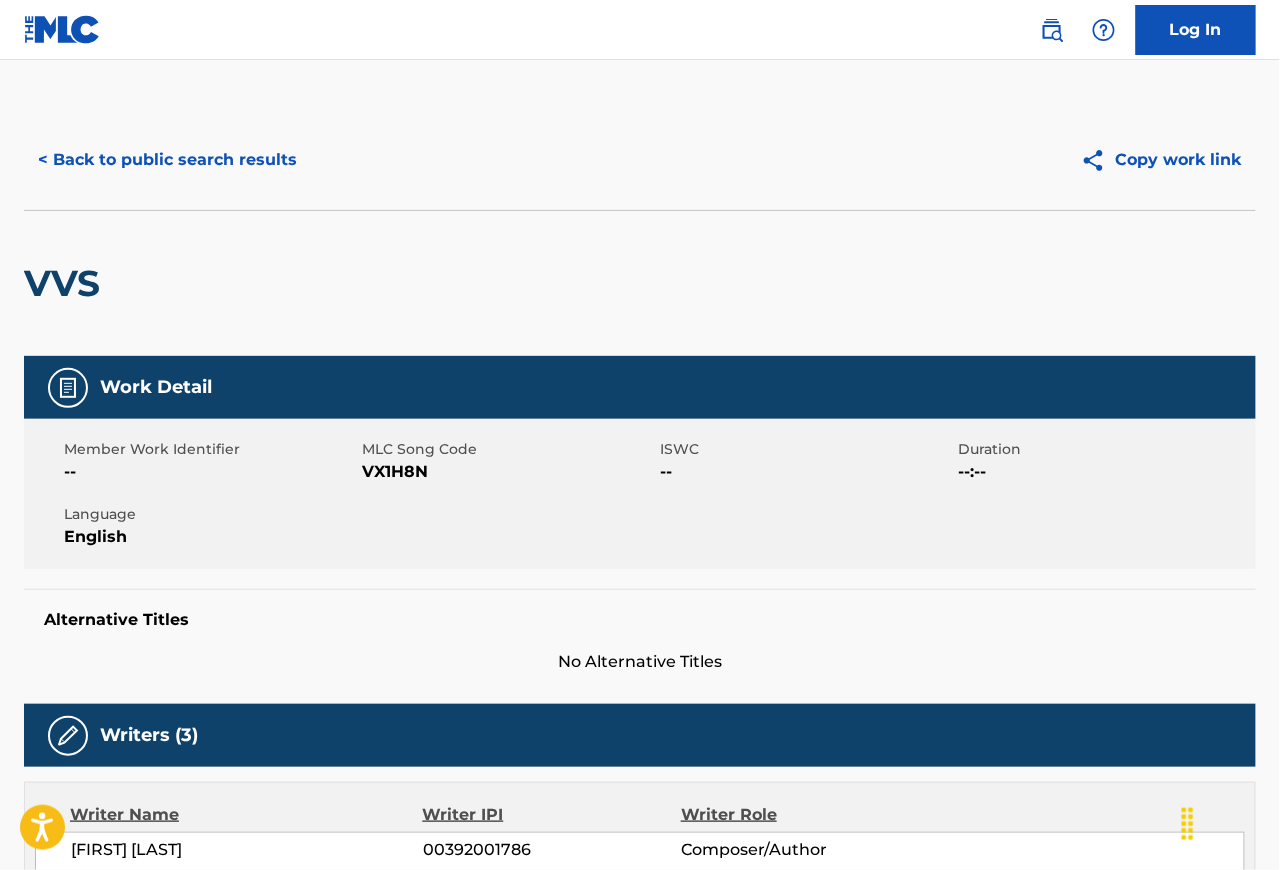 click on "< Back to public search results" at bounding box center [167, 160] 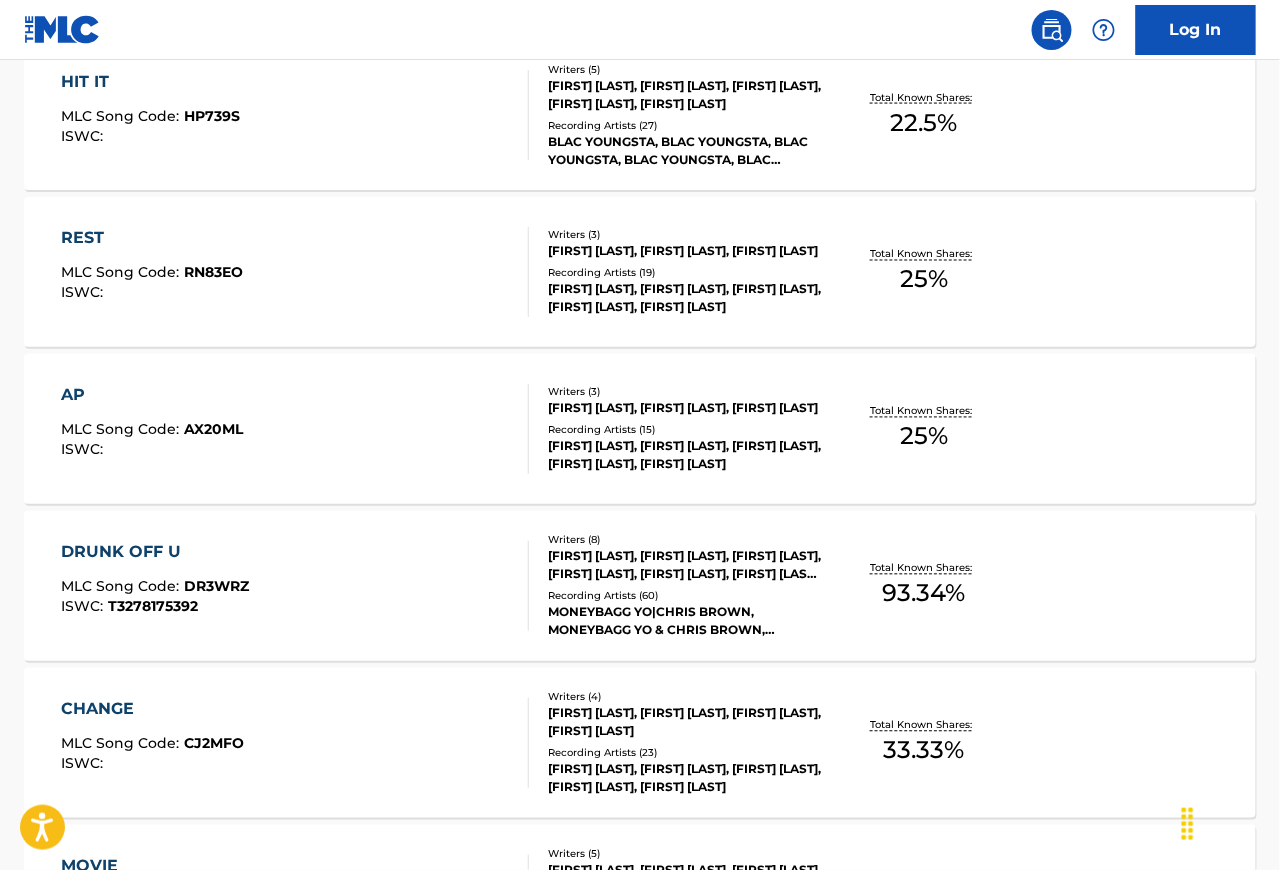 scroll, scrollTop: 881, scrollLeft: 0, axis: vertical 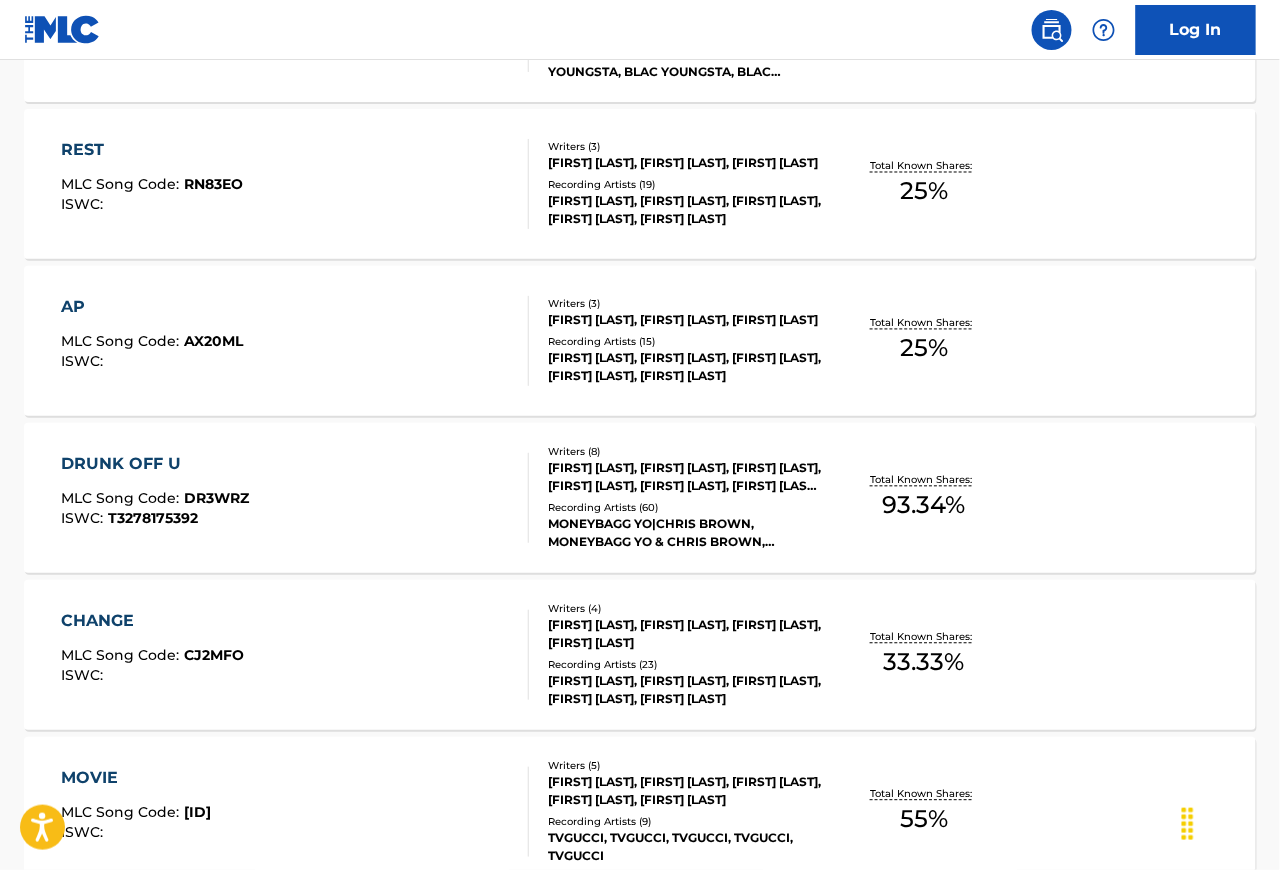 click on "DRUNK OFF U MLC Song Code : DR3WRZ ISWC : T3278175392" at bounding box center [295, 498] 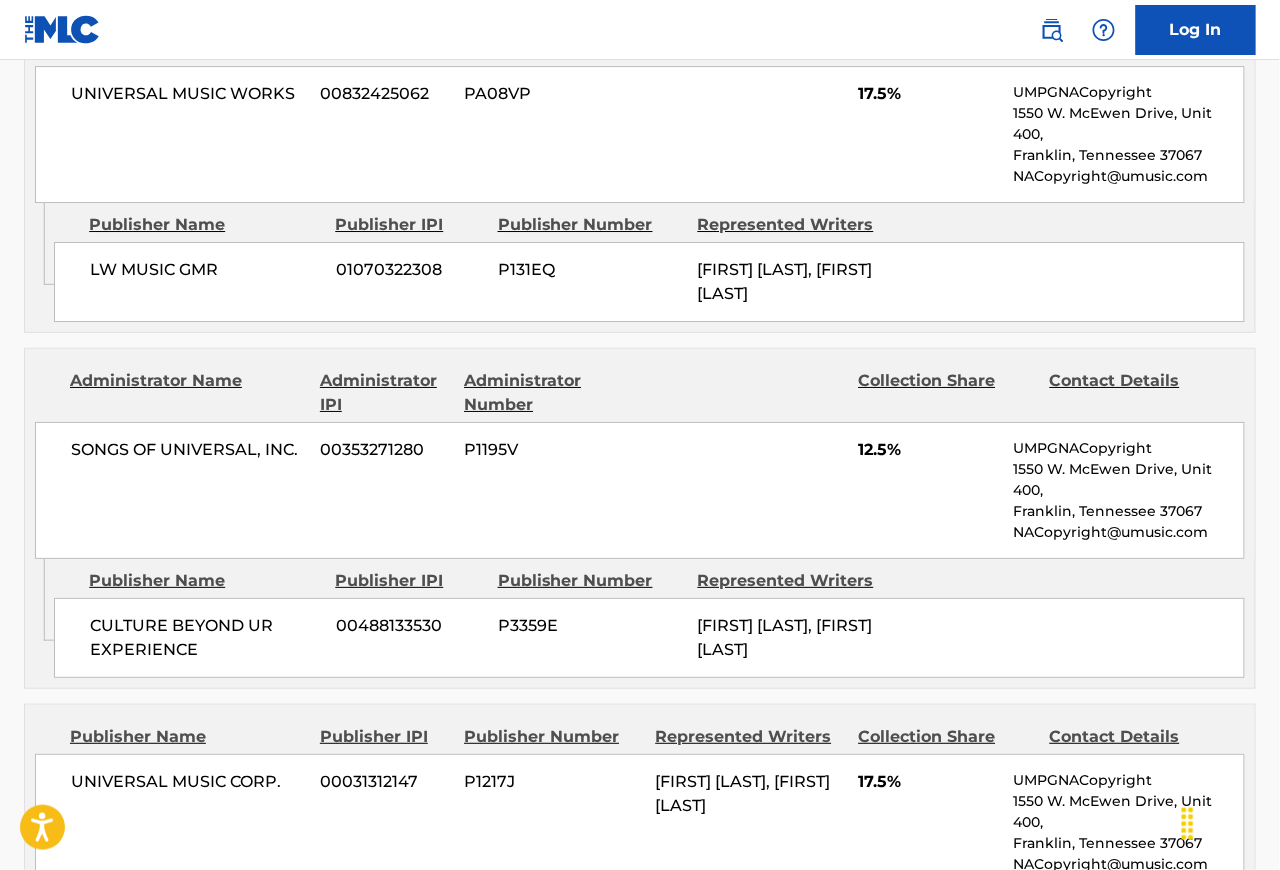 scroll, scrollTop: 1180, scrollLeft: 0, axis: vertical 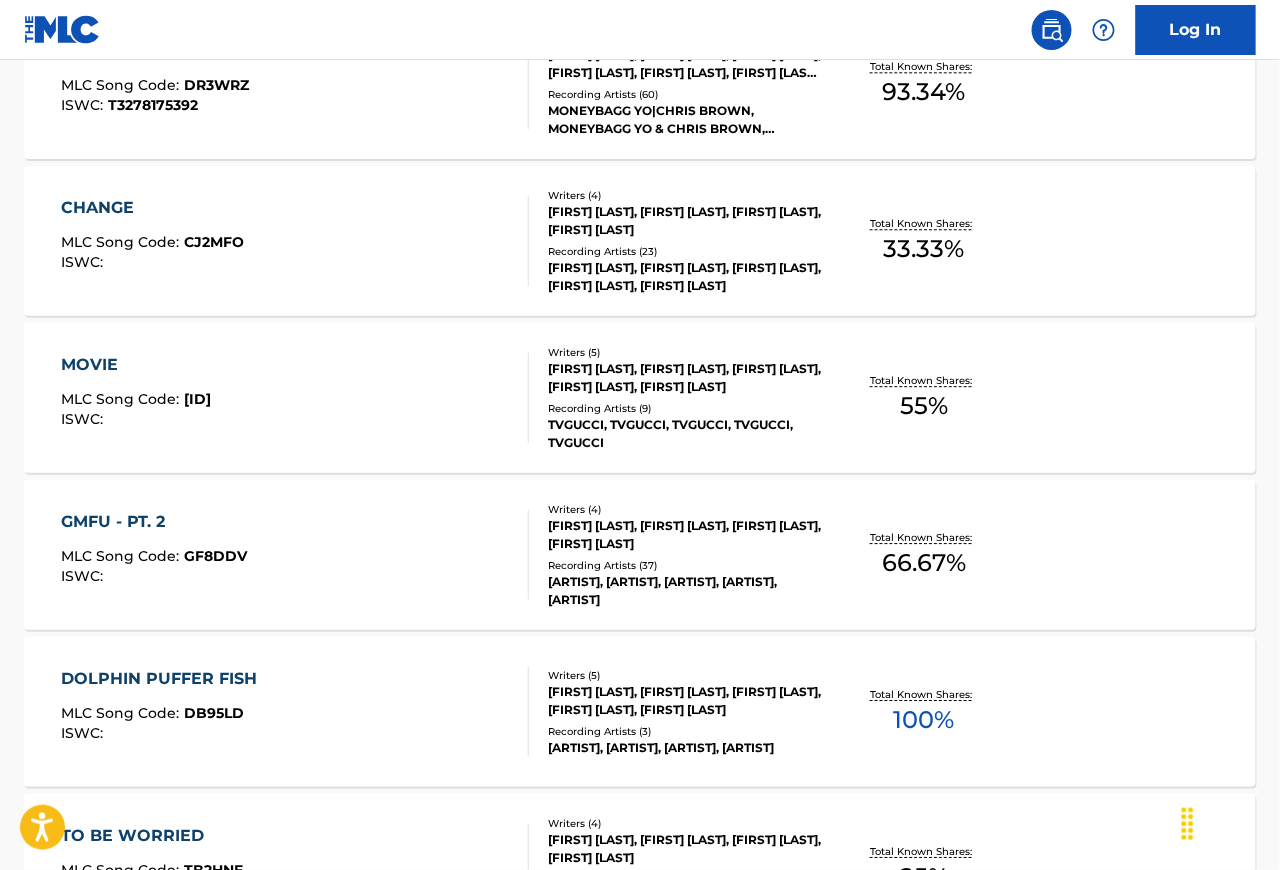 click on "DOLPHIN PUFFER FISH MLC Song Code : DB95LD ISWC :" at bounding box center (295, 712) 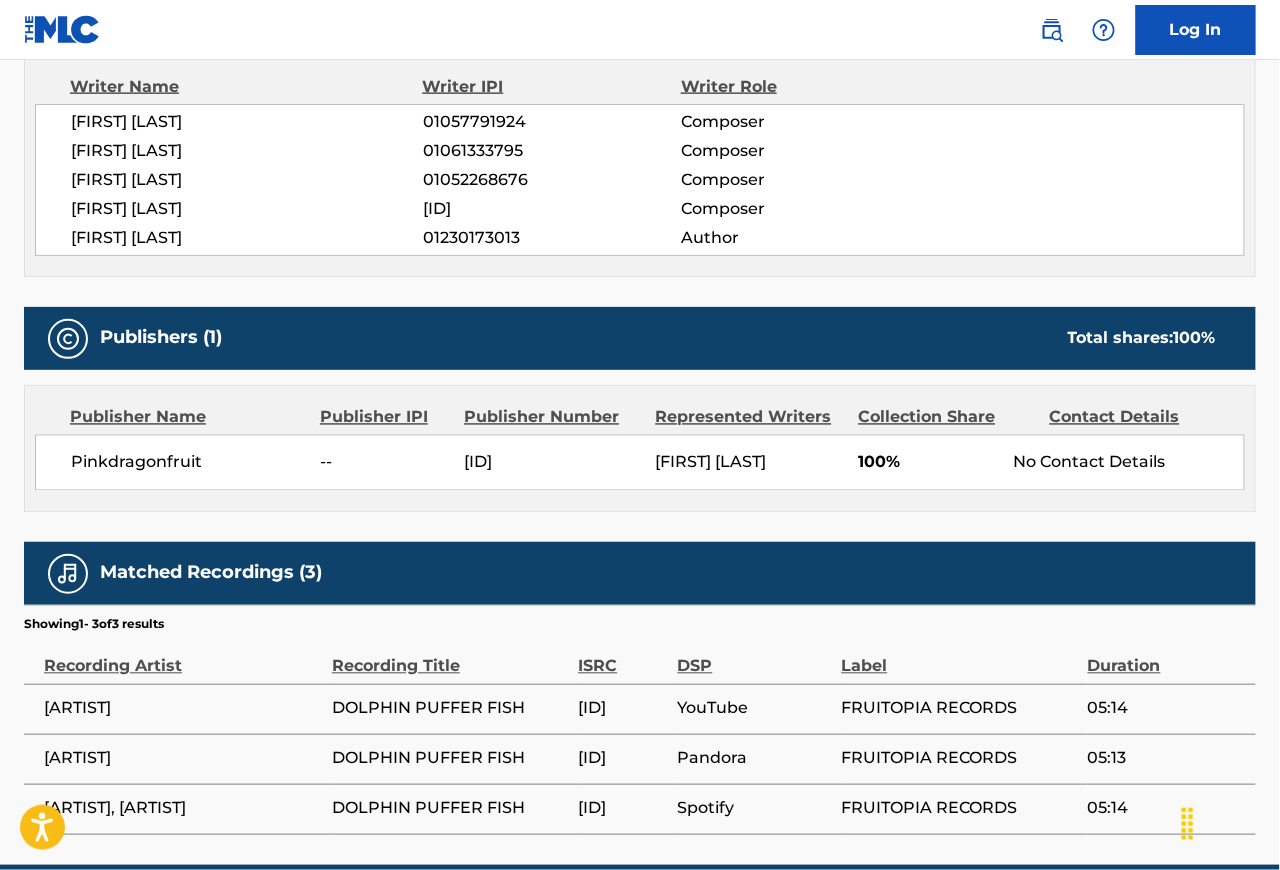scroll, scrollTop: 727, scrollLeft: 0, axis: vertical 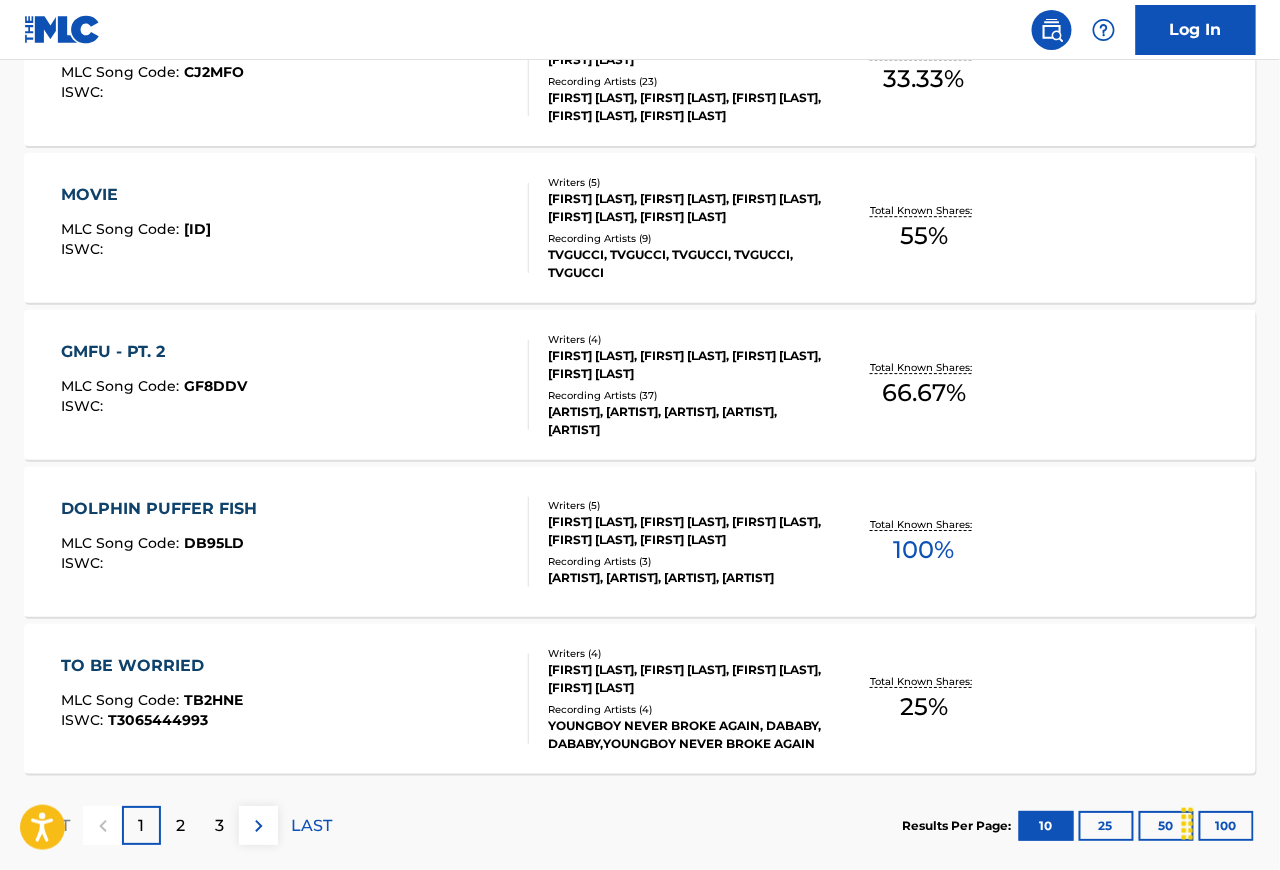 click on "50" at bounding box center [1166, 826] 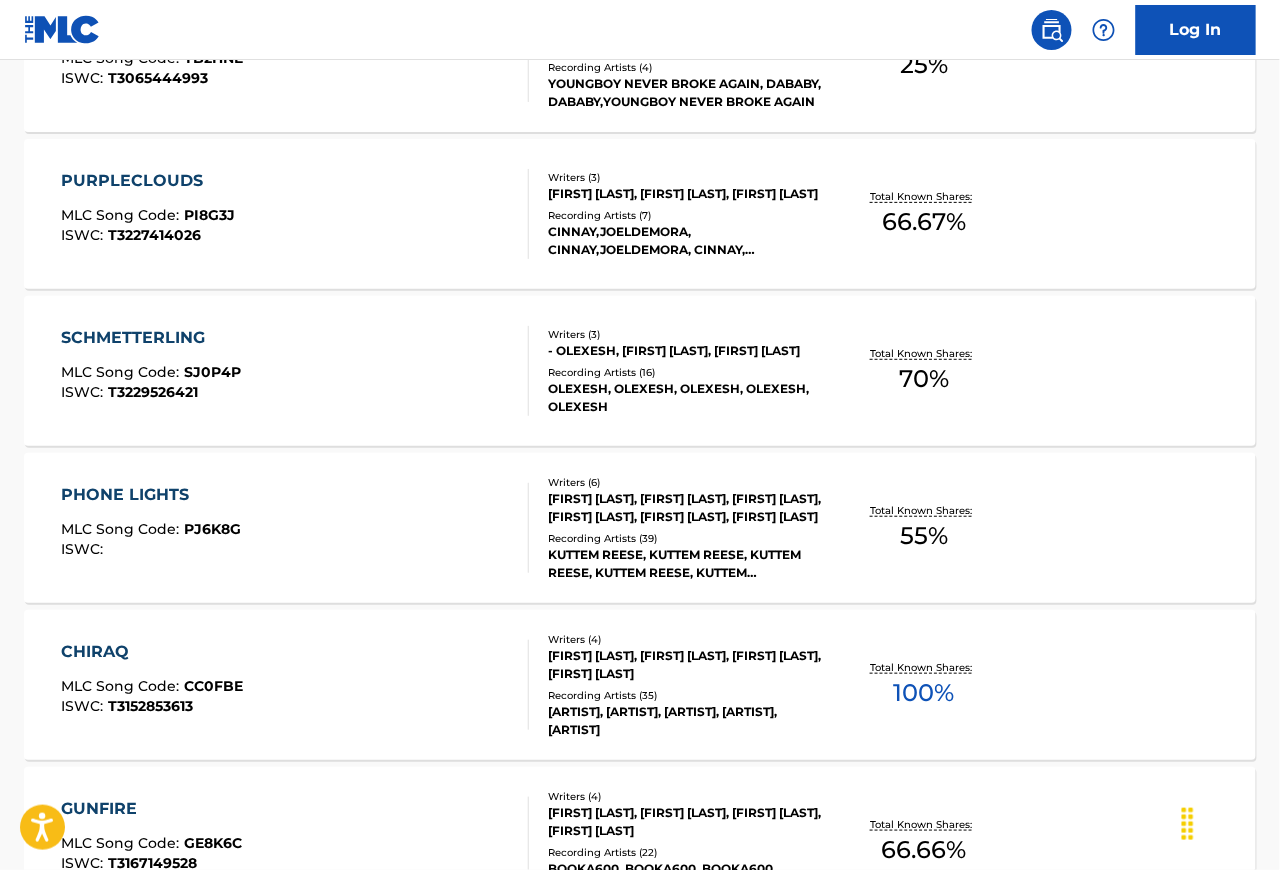 scroll, scrollTop: 2111, scrollLeft: 0, axis: vertical 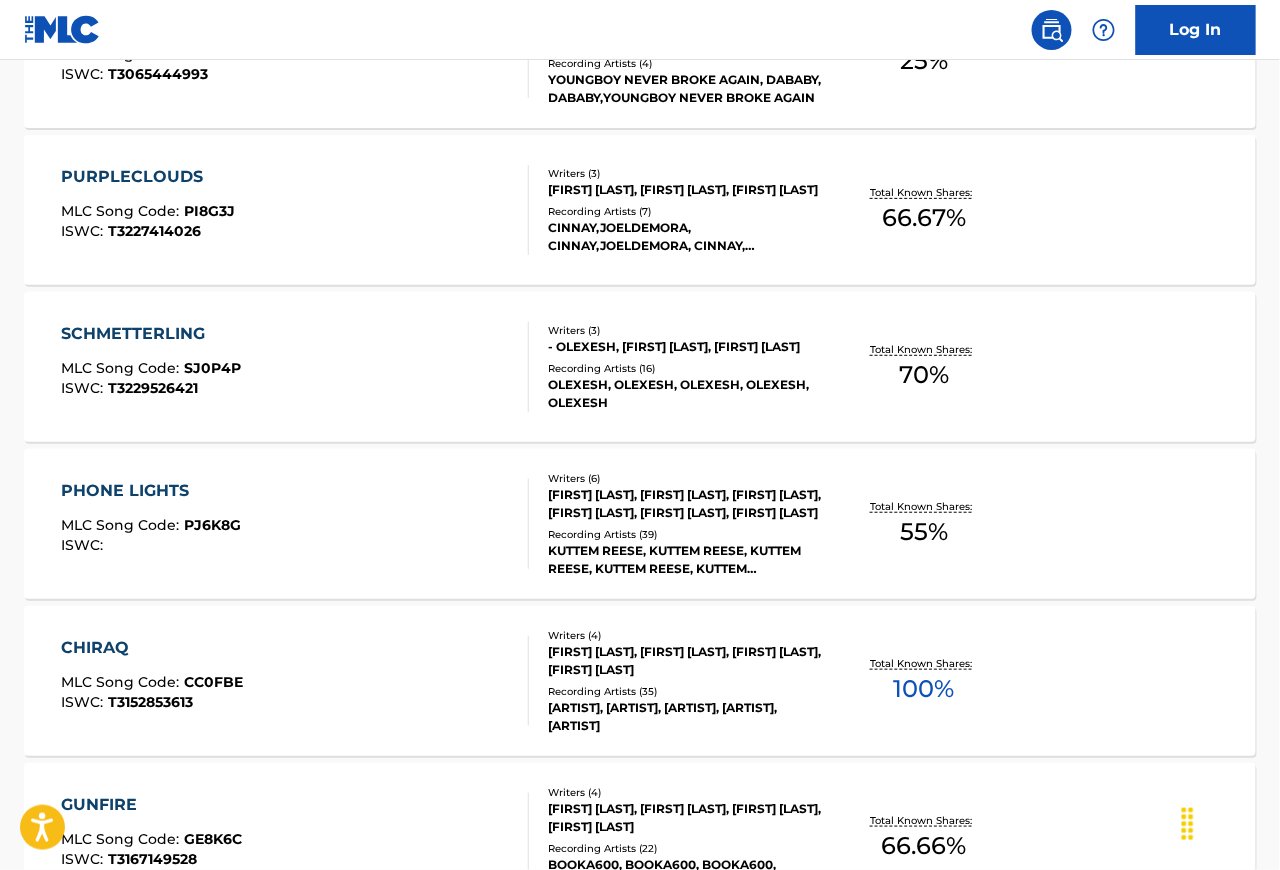 click on "ISWC : [ID]" at bounding box center (295, 681) 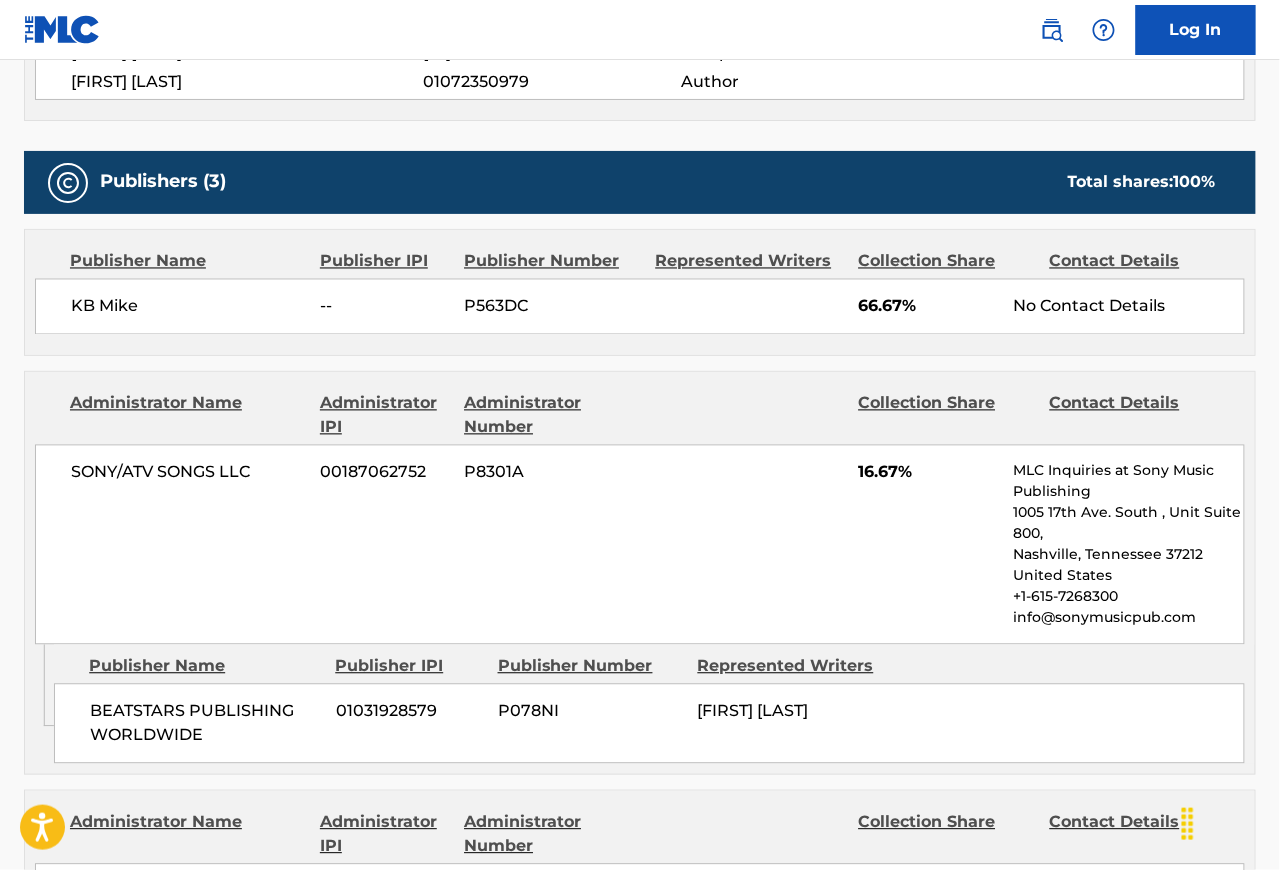 scroll, scrollTop: 791, scrollLeft: 0, axis: vertical 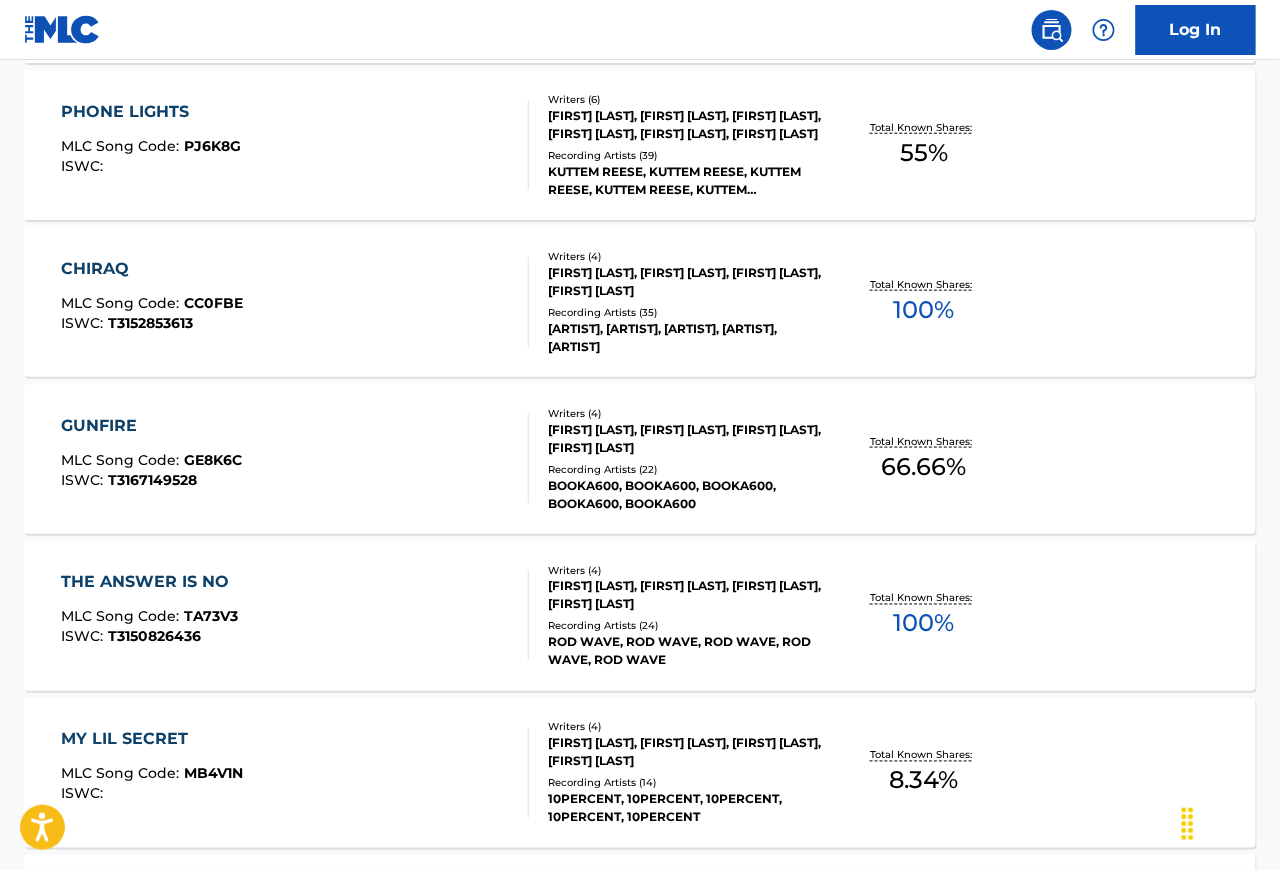 click on "THE ANSWER IS NO MLC Song Code : TA73V3 ISWC : T3150826436" at bounding box center (295, 616) 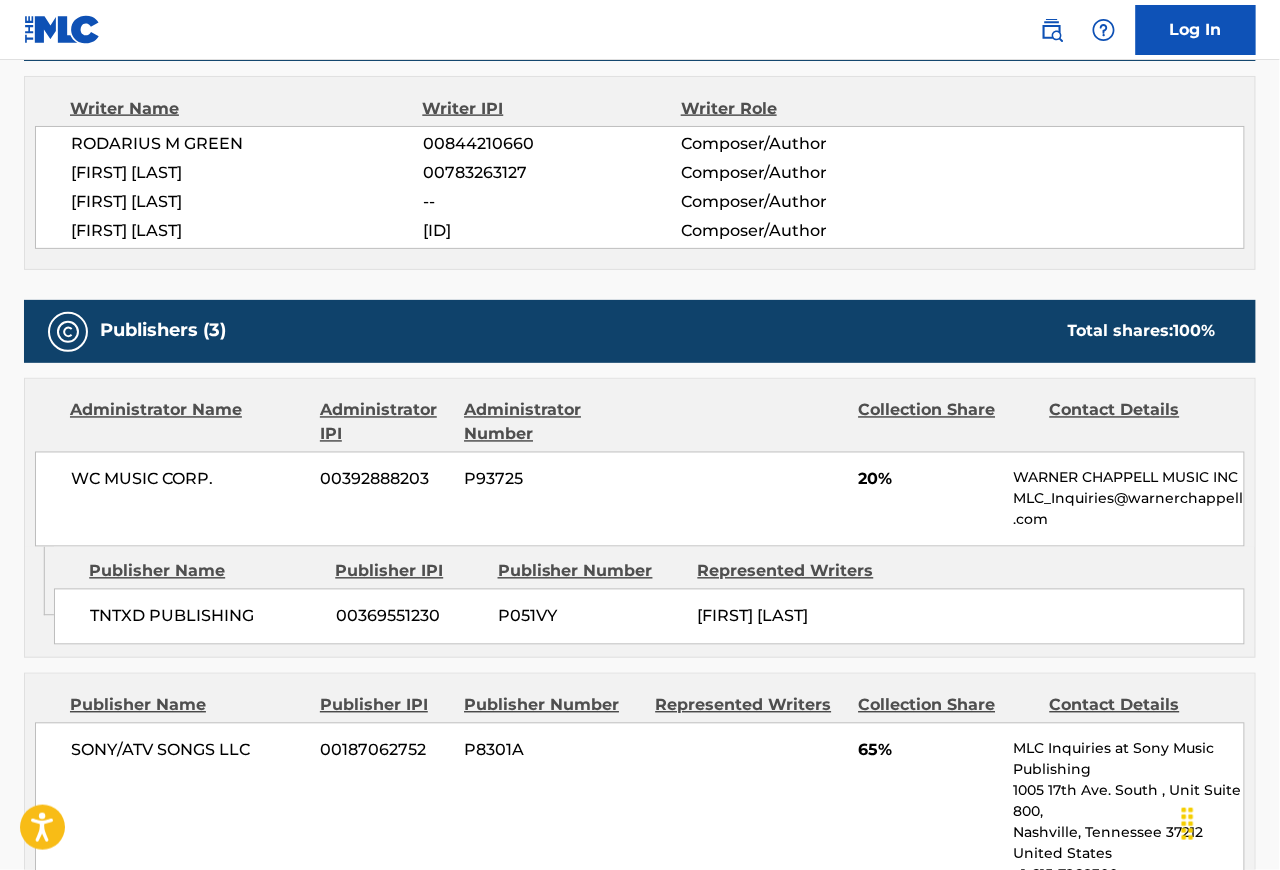 scroll, scrollTop: 622, scrollLeft: 0, axis: vertical 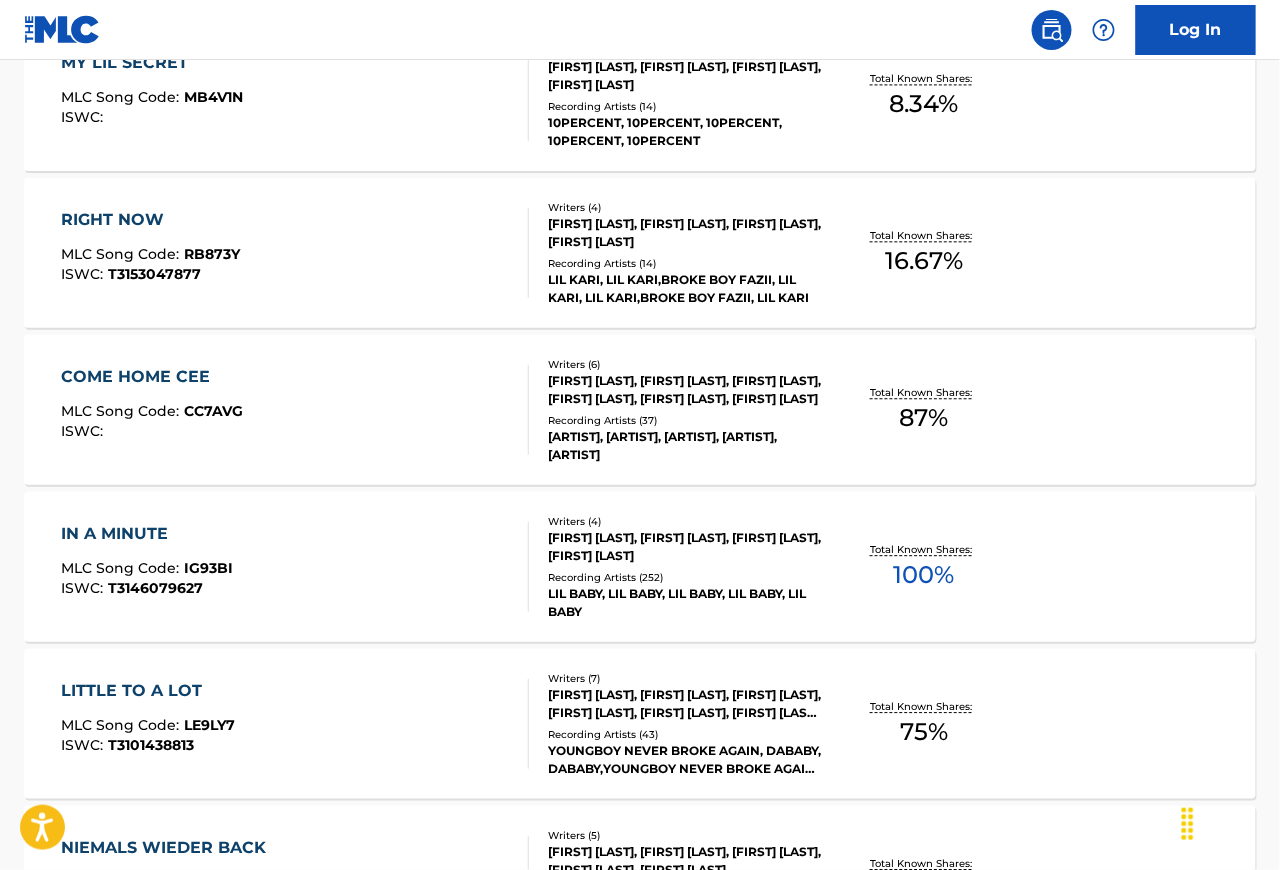 click on "IN A MINUTE MLC Song Code : IG93BI ISWC : T3146079627" at bounding box center (295, 567) 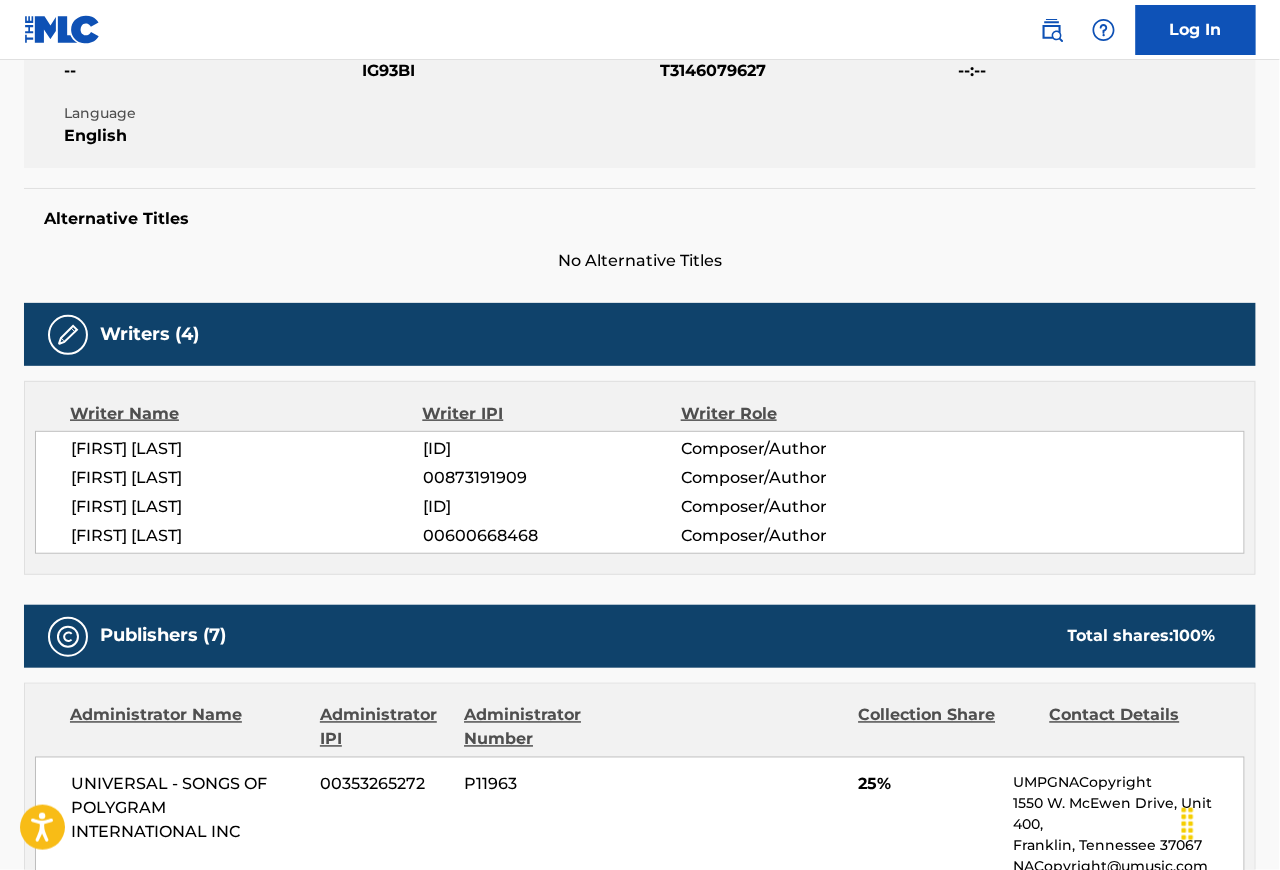 scroll, scrollTop: 396, scrollLeft: 0, axis: vertical 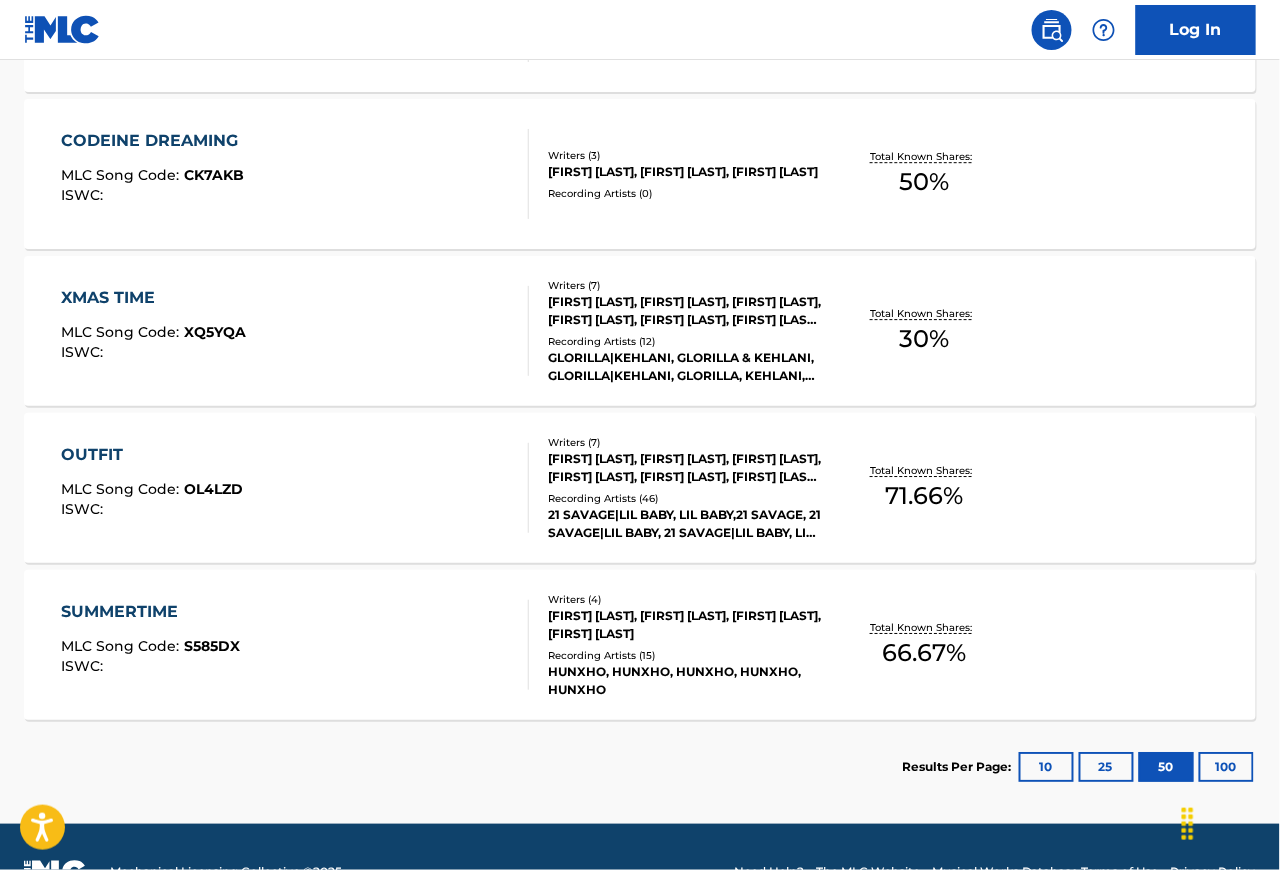 click on "SUMMERTIME MLC Song Code : S585DX ISWC :" at bounding box center (295, 645) 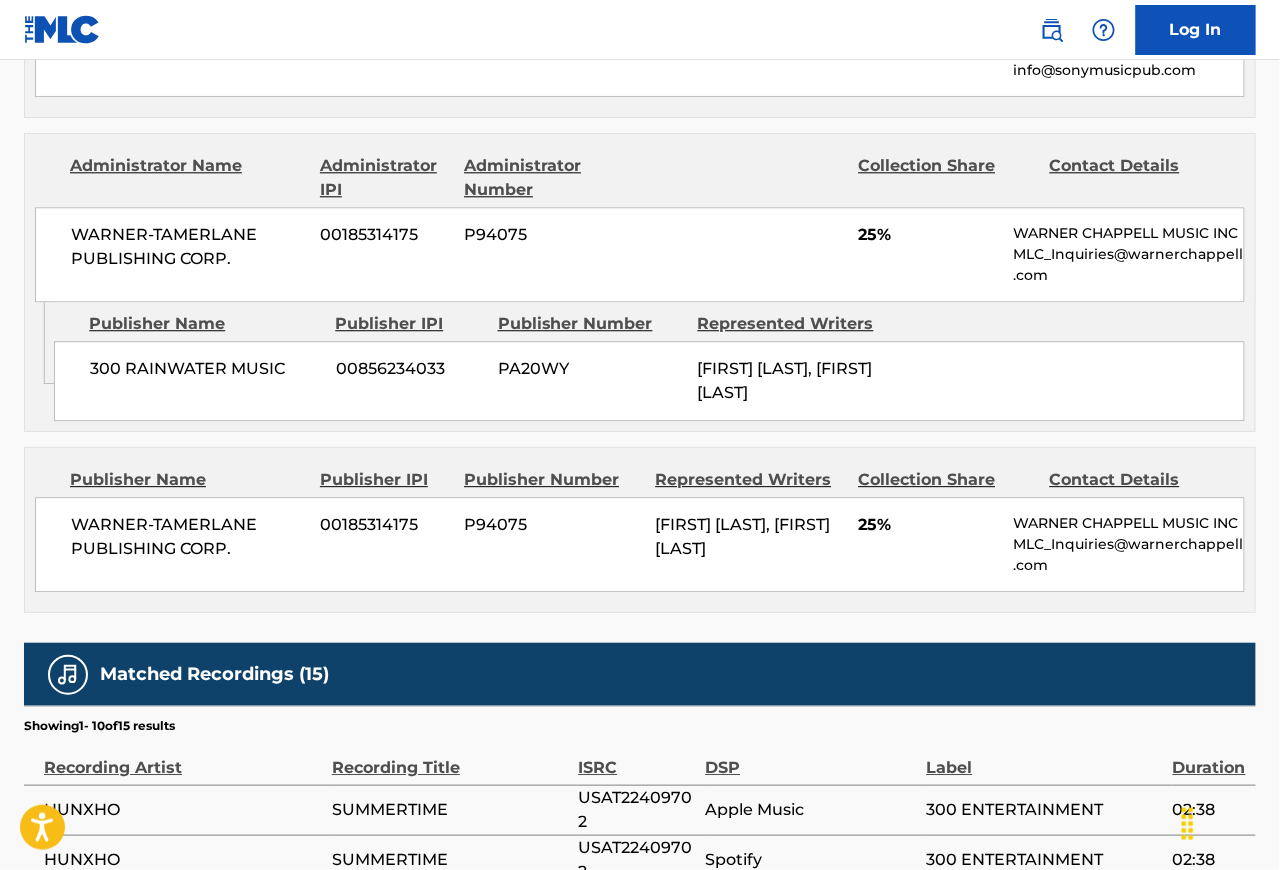 scroll, scrollTop: 1240, scrollLeft: 0, axis: vertical 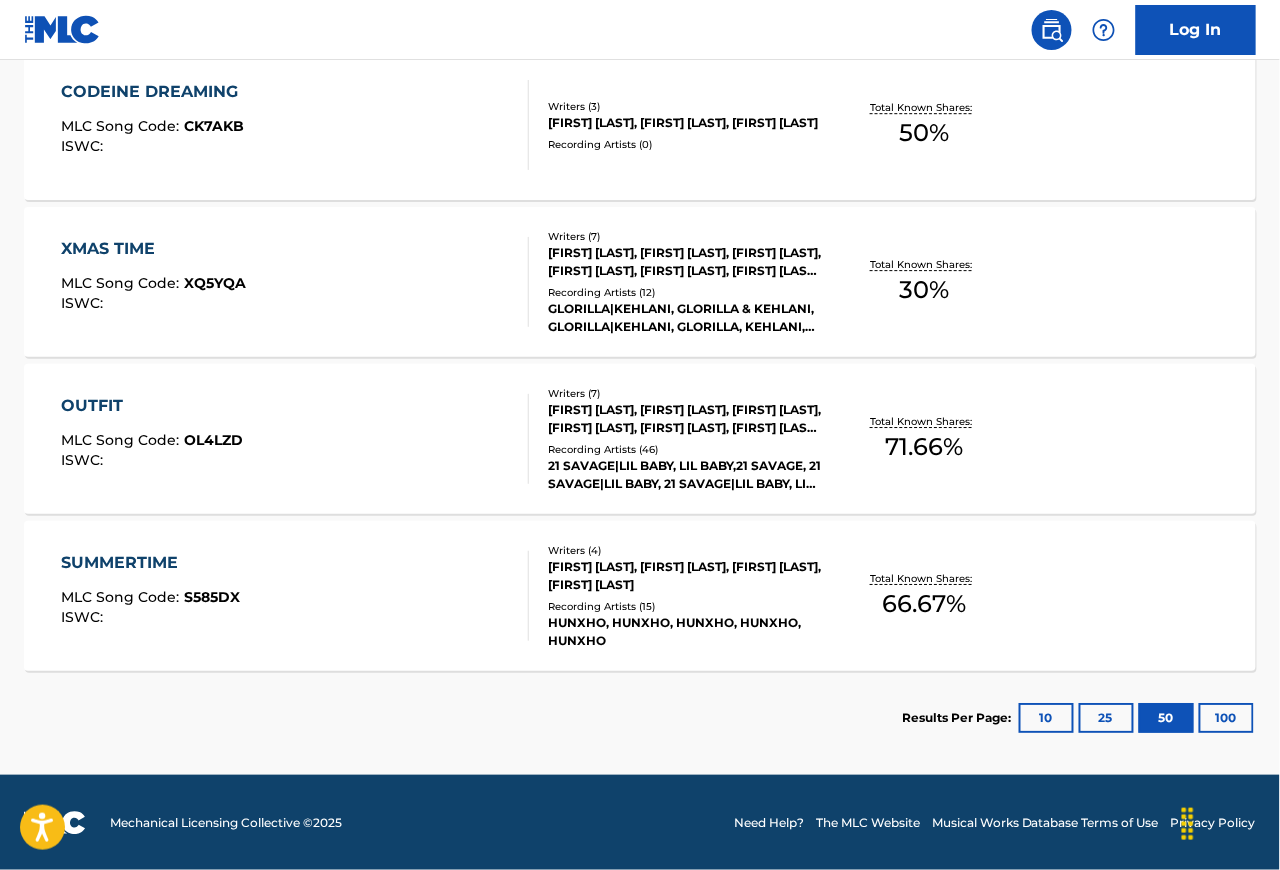 click on "OUTFIT MLC Song Code : [ID] ISWC :" at bounding box center [295, 439] 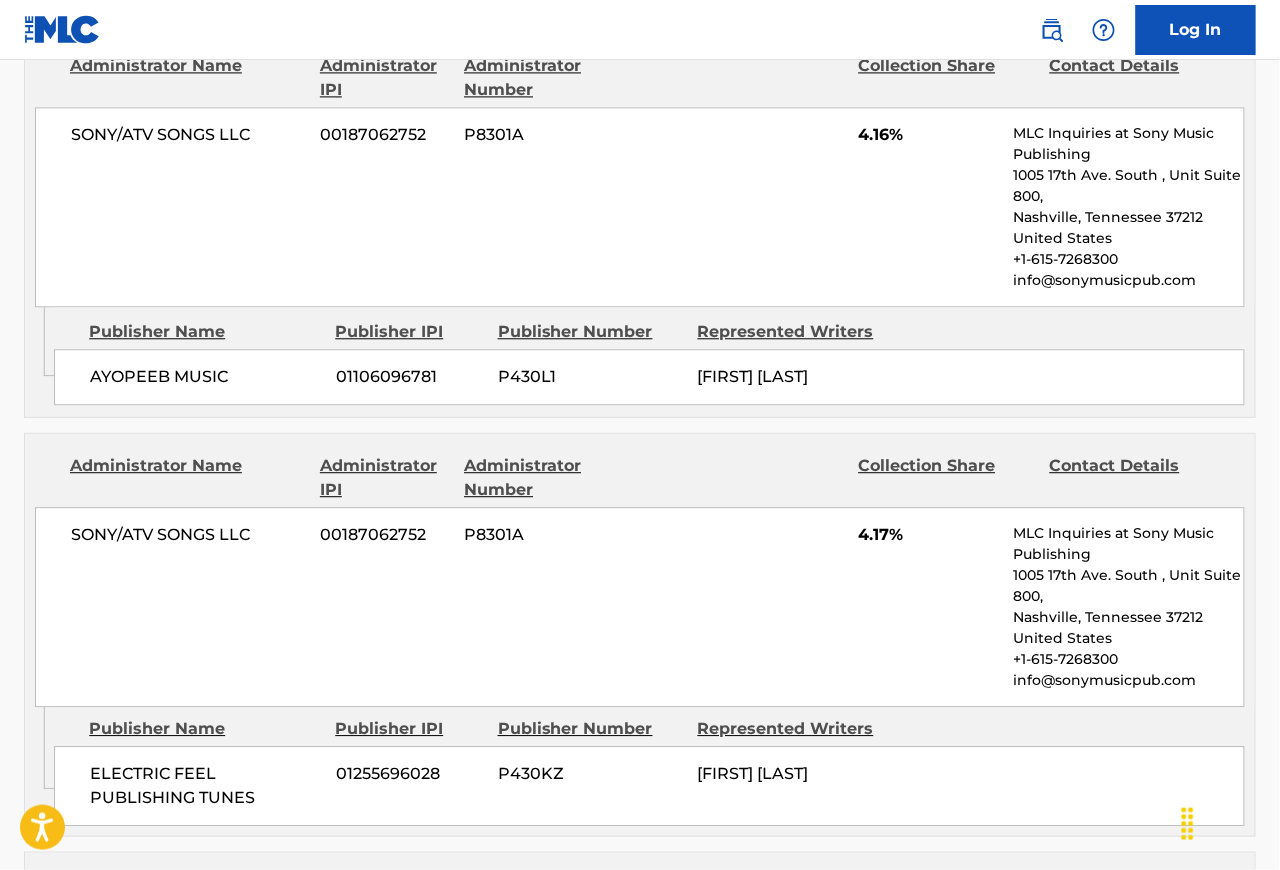 scroll, scrollTop: 0, scrollLeft: 0, axis: both 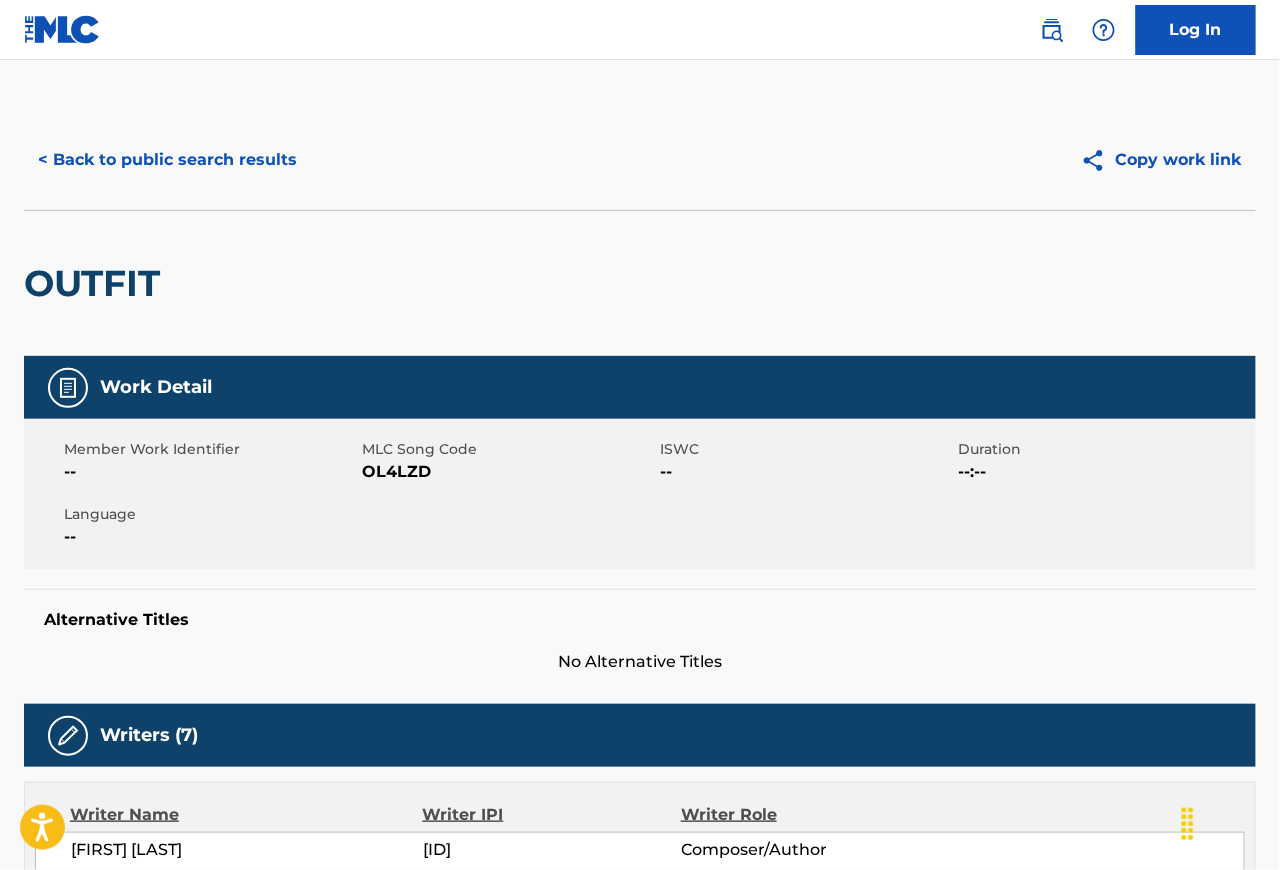click on "< Back to public search results" at bounding box center (167, 160) 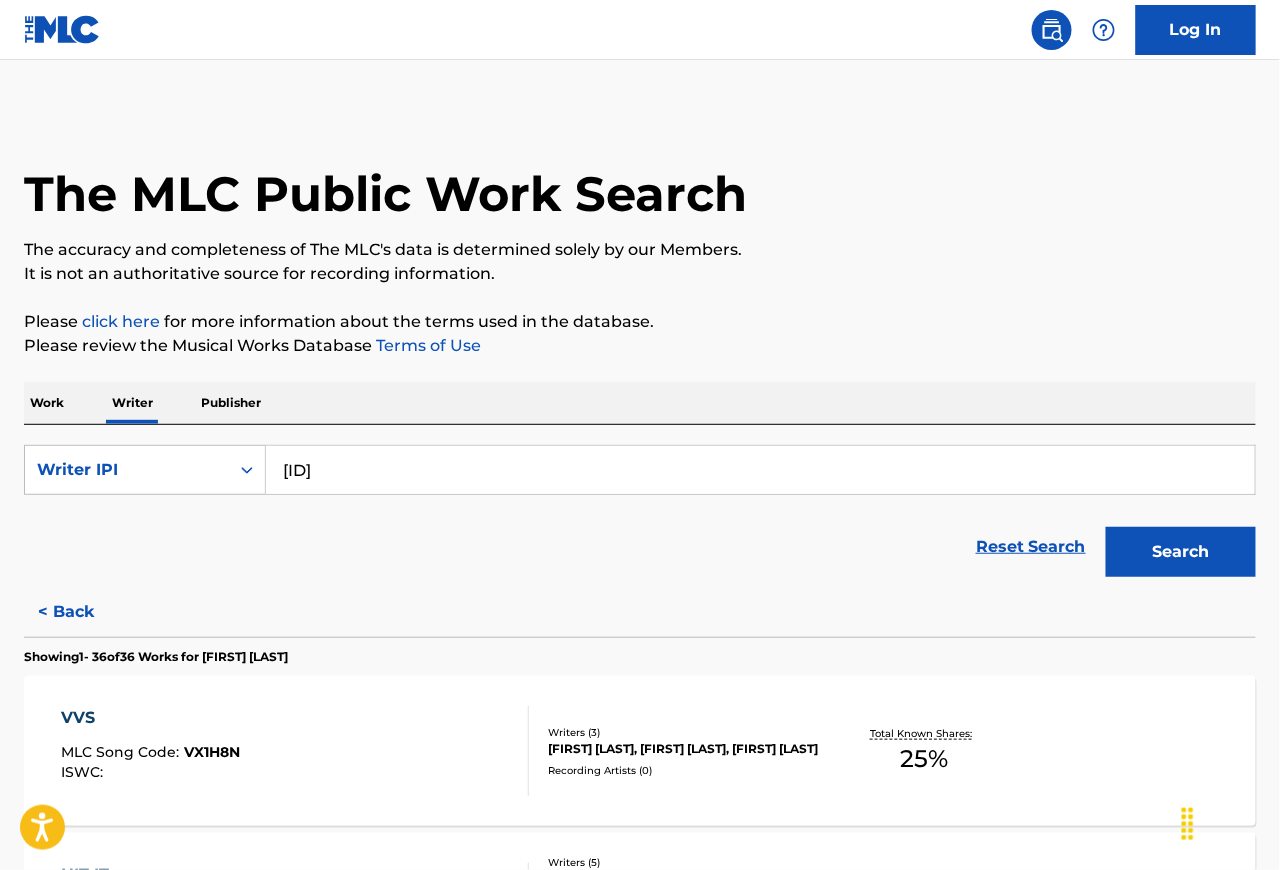 click on "[ID]" at bounding box center (760, 470) 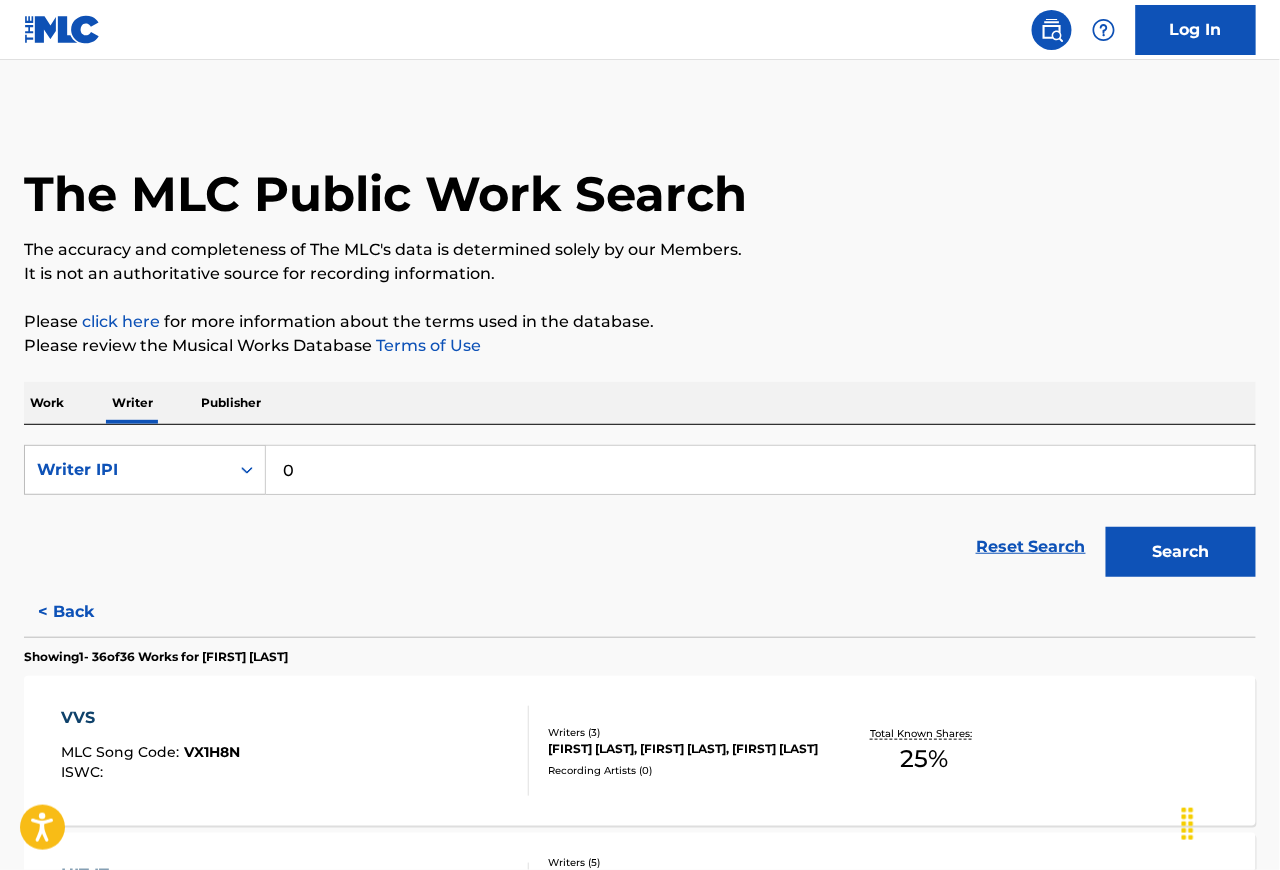 paste on "835890403" 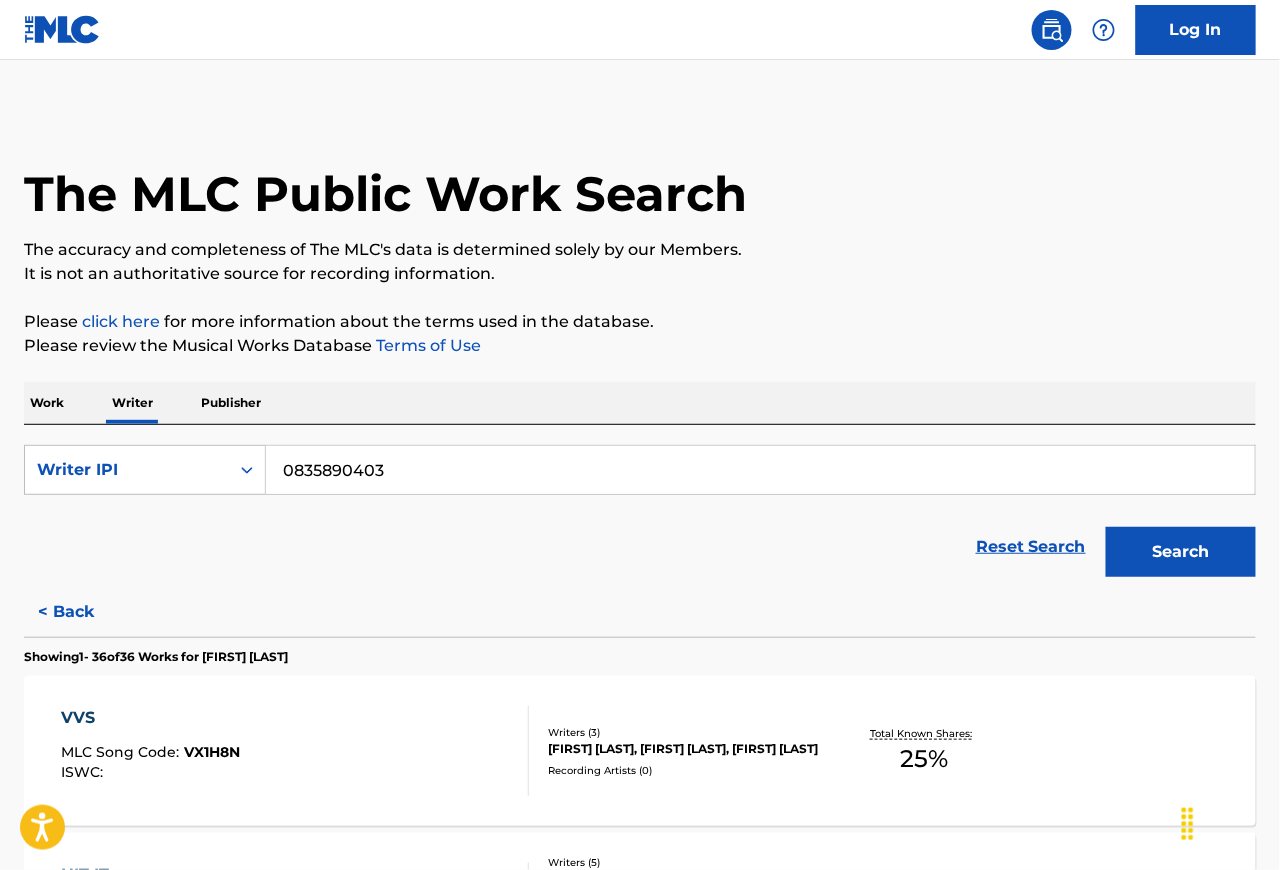 type on "0835890403" 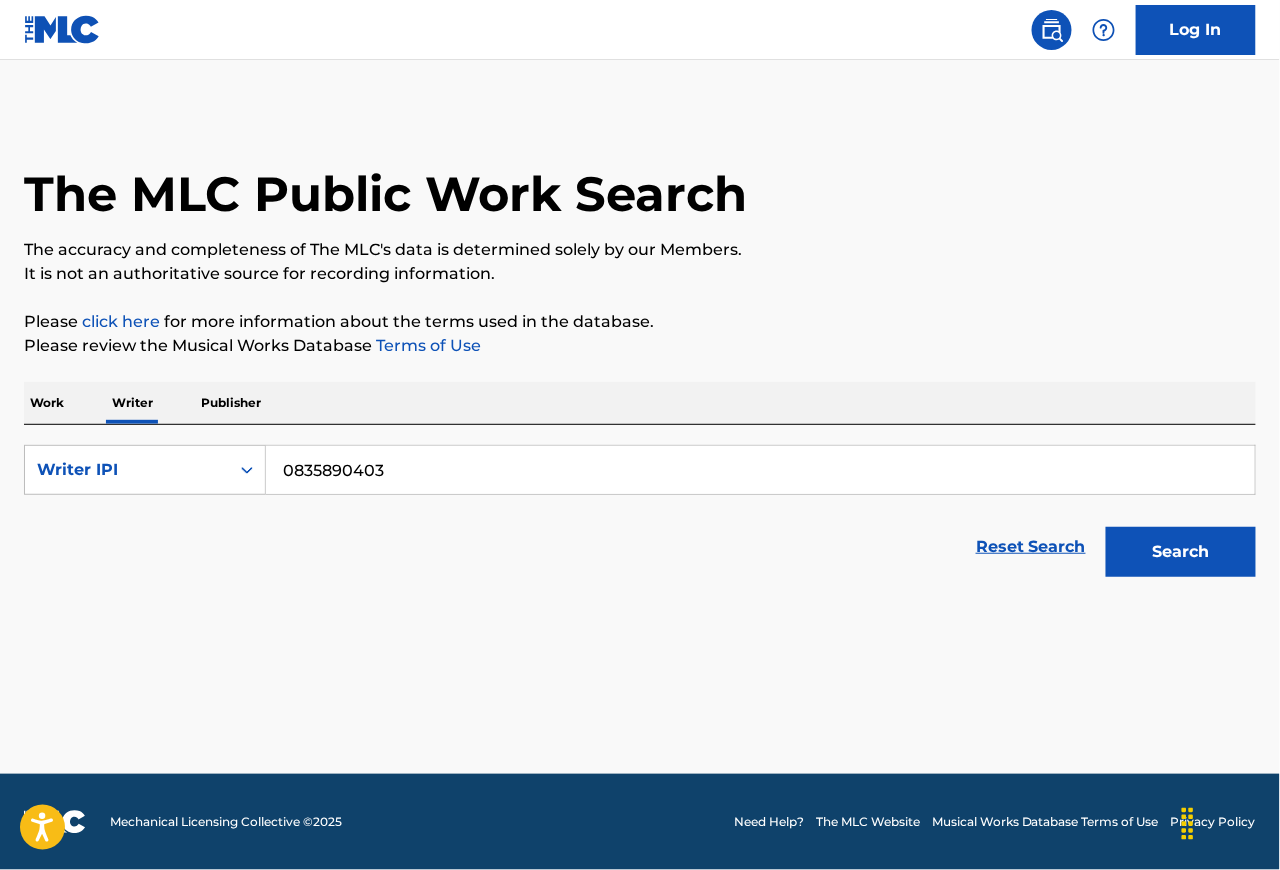 click on "0835890403" at bounding box center [760, 470] 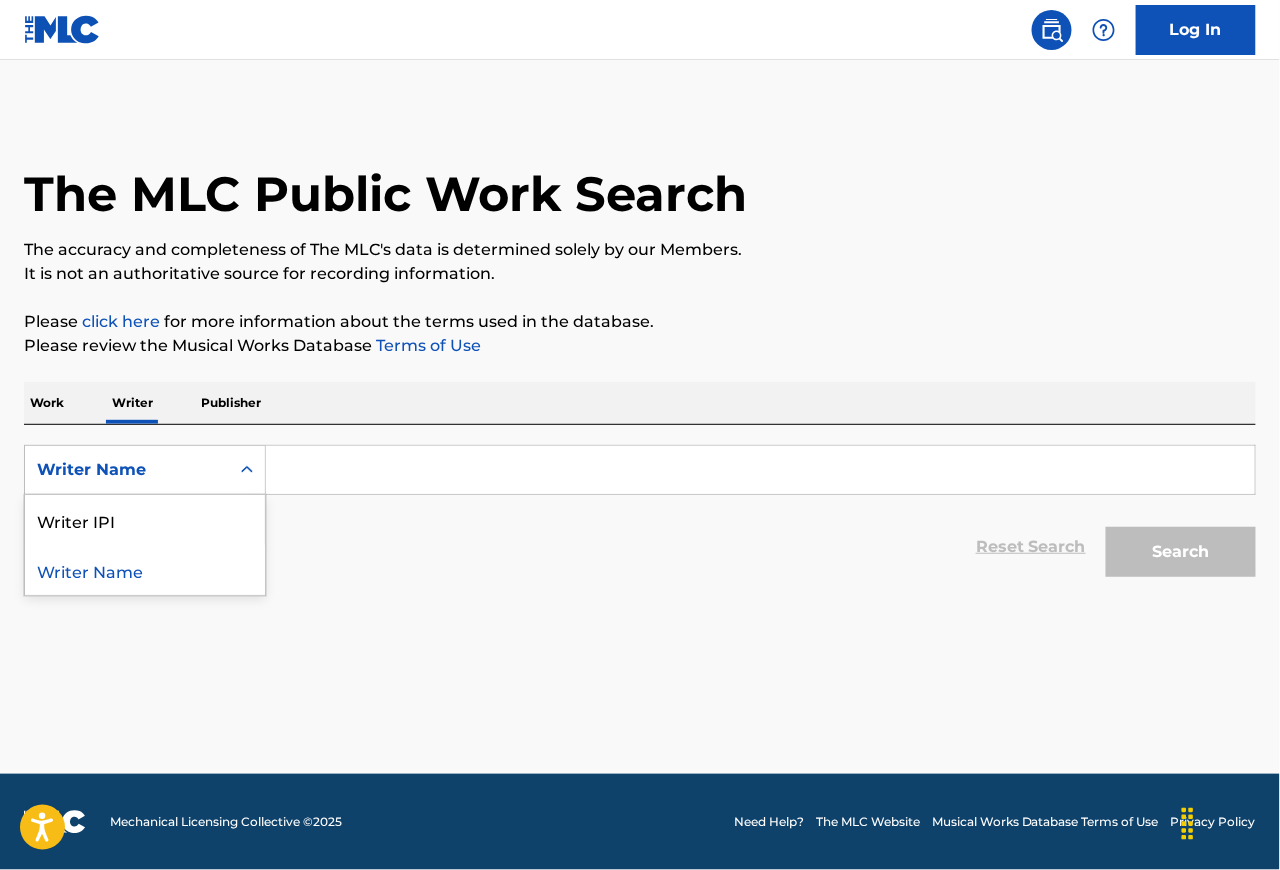 click on "Writer Name" at bounding box center (127, 470) 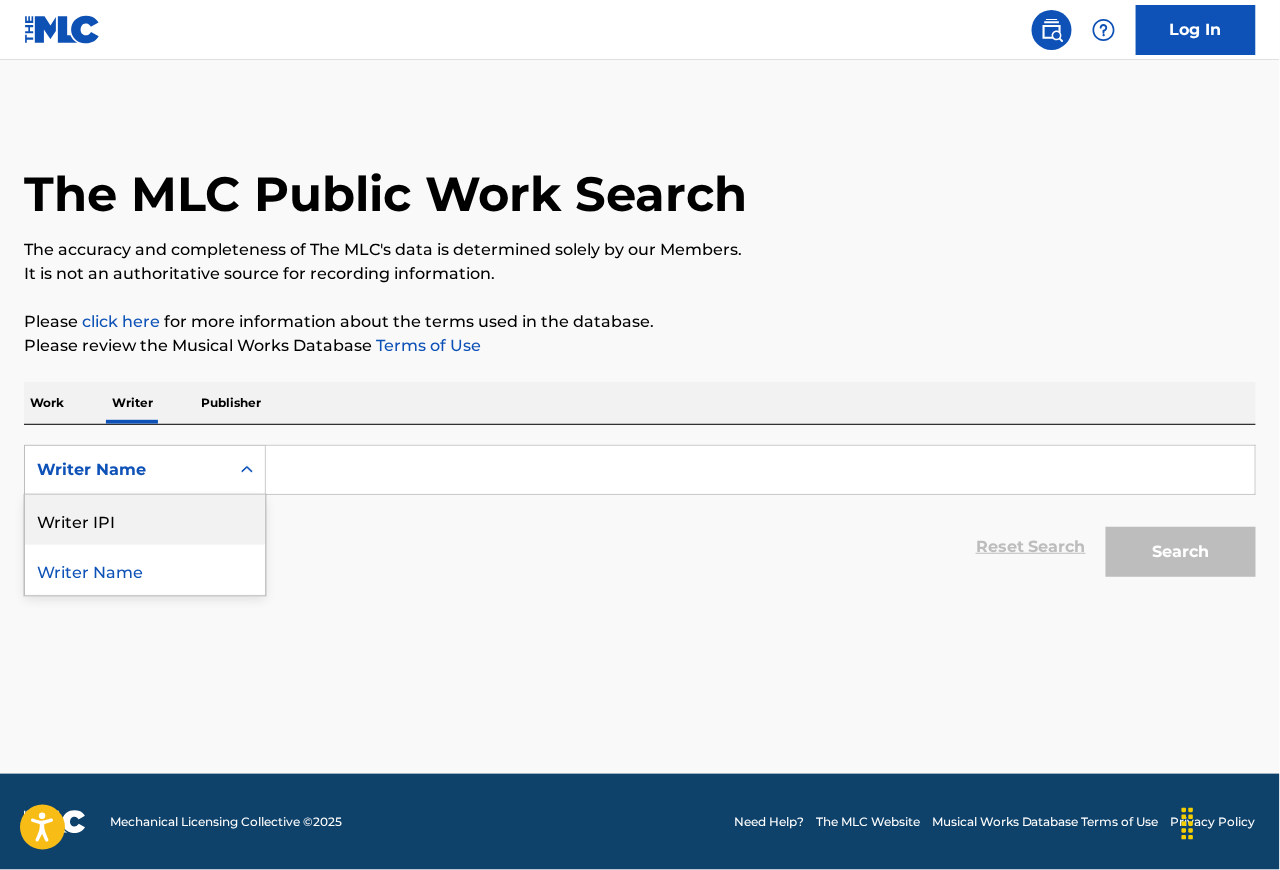 click on "Writer IPI" at bounding box center (145, 520) 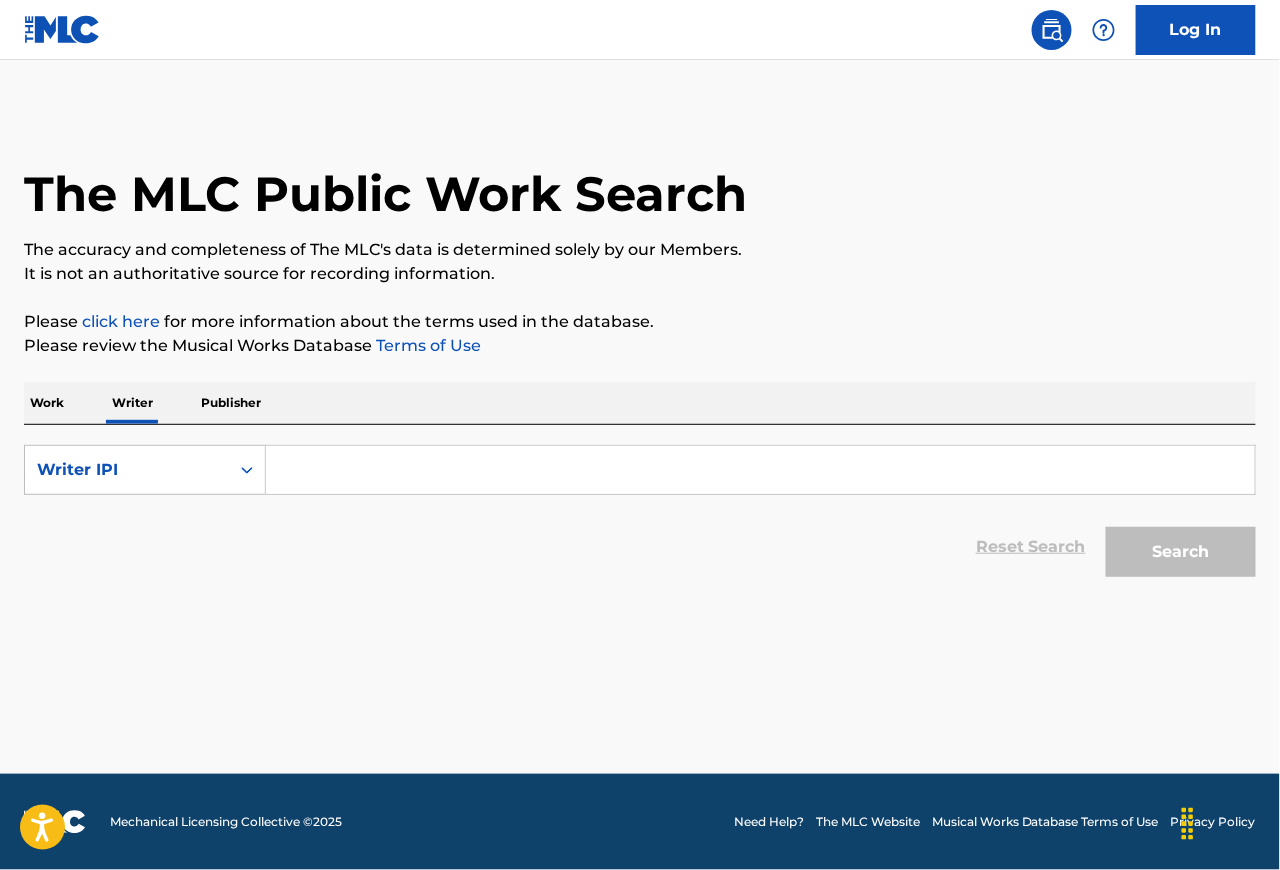 click at bounding box center (760, 470) 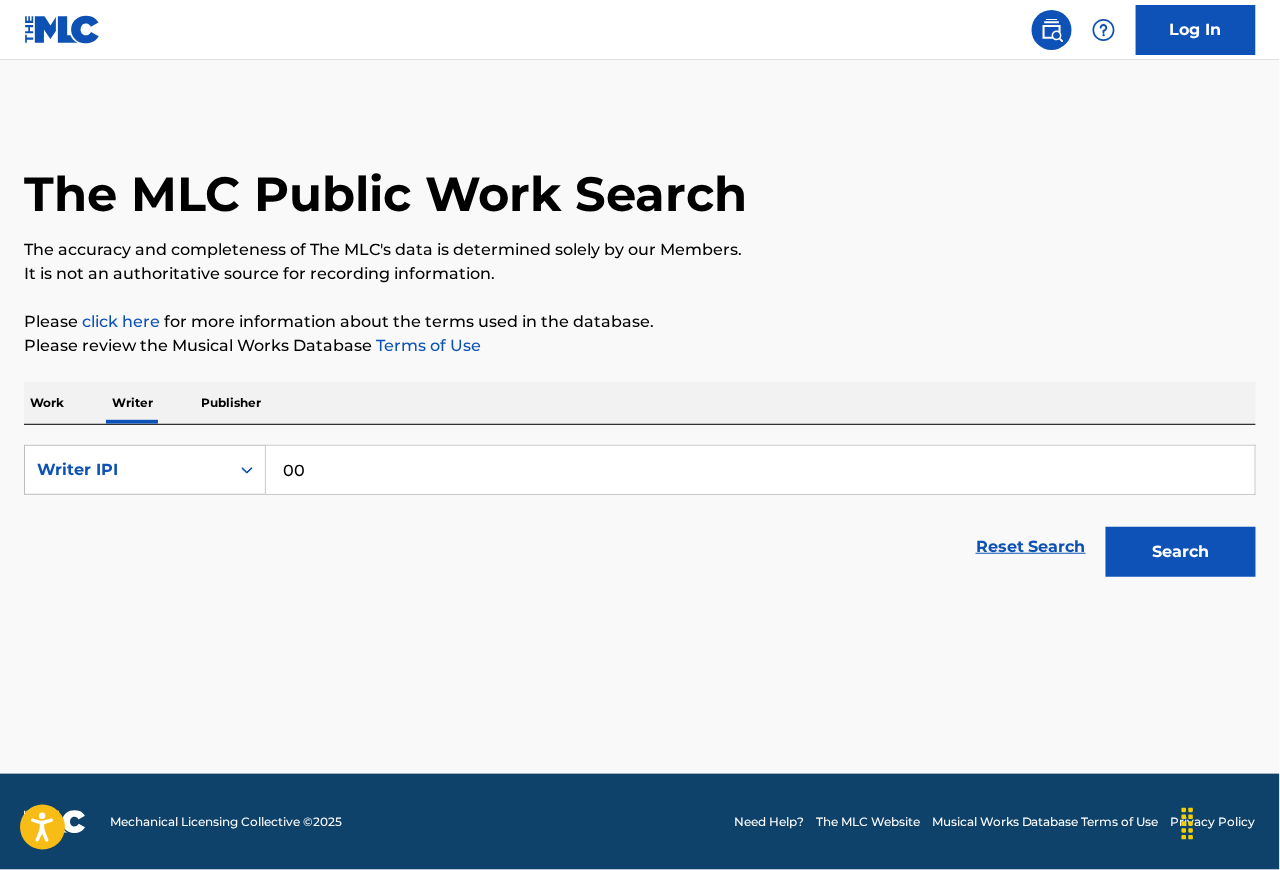 paste on "835890403" 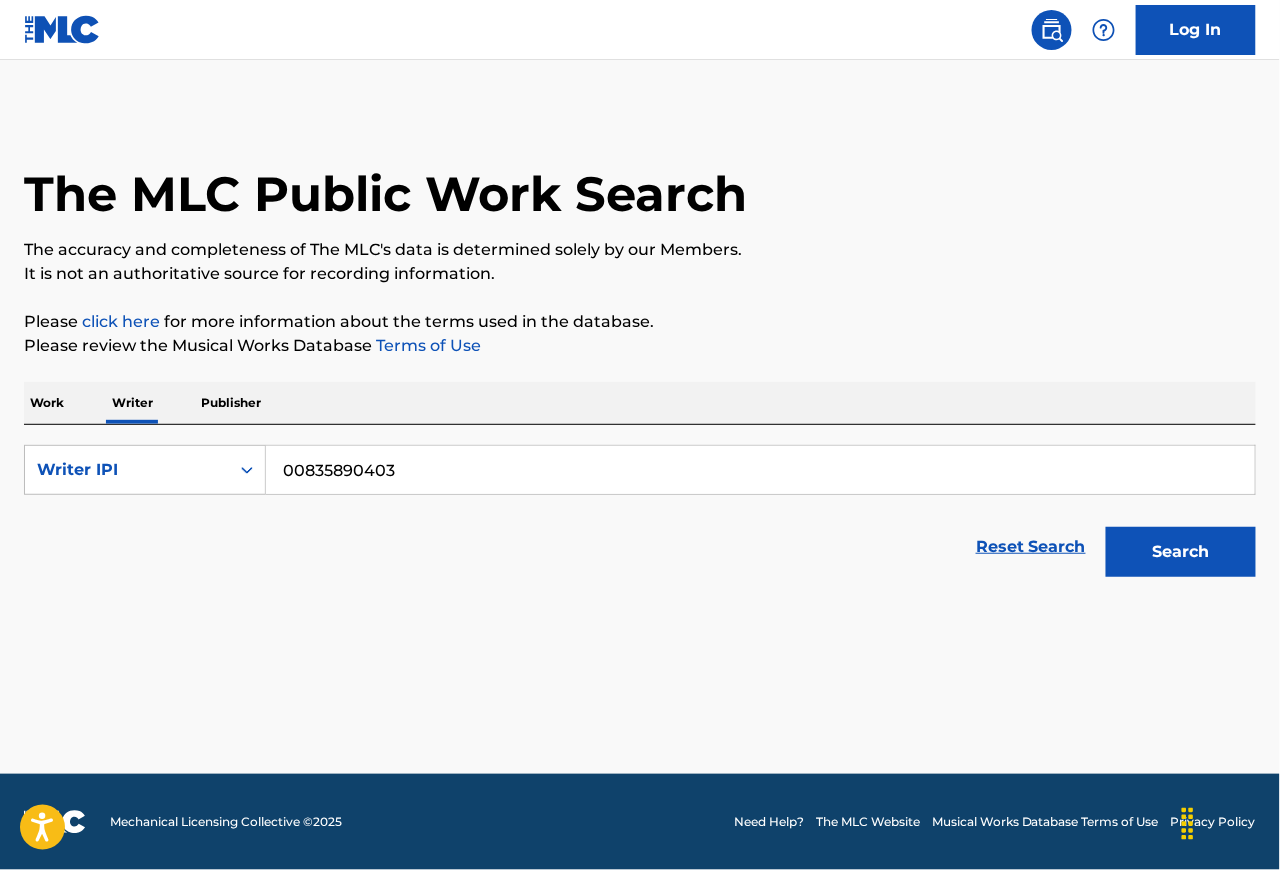type on "00835890403" 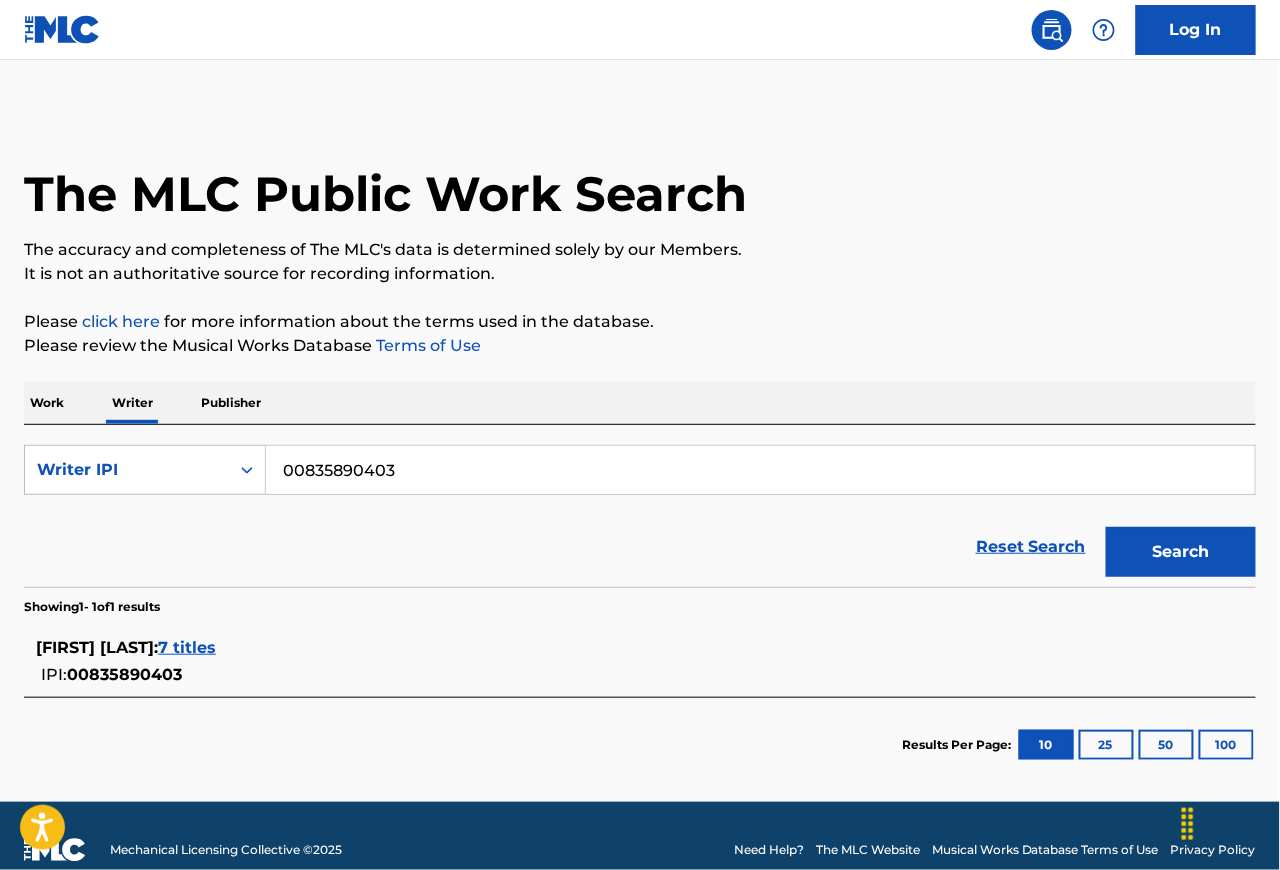 click on "7 titles" at bounding box center (187, 647) 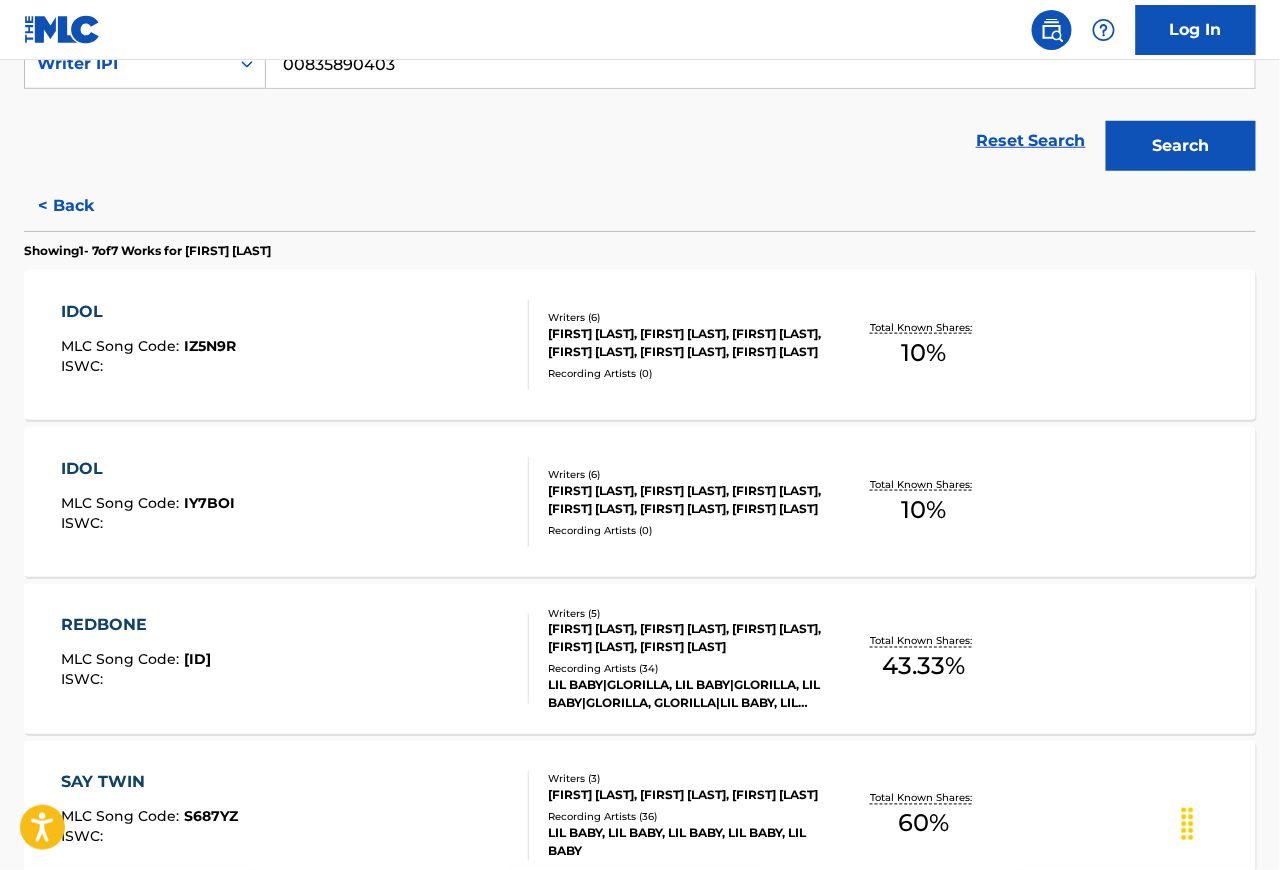 scroll, scrollTop: 407, scrollLeft: 0, axis: vertical 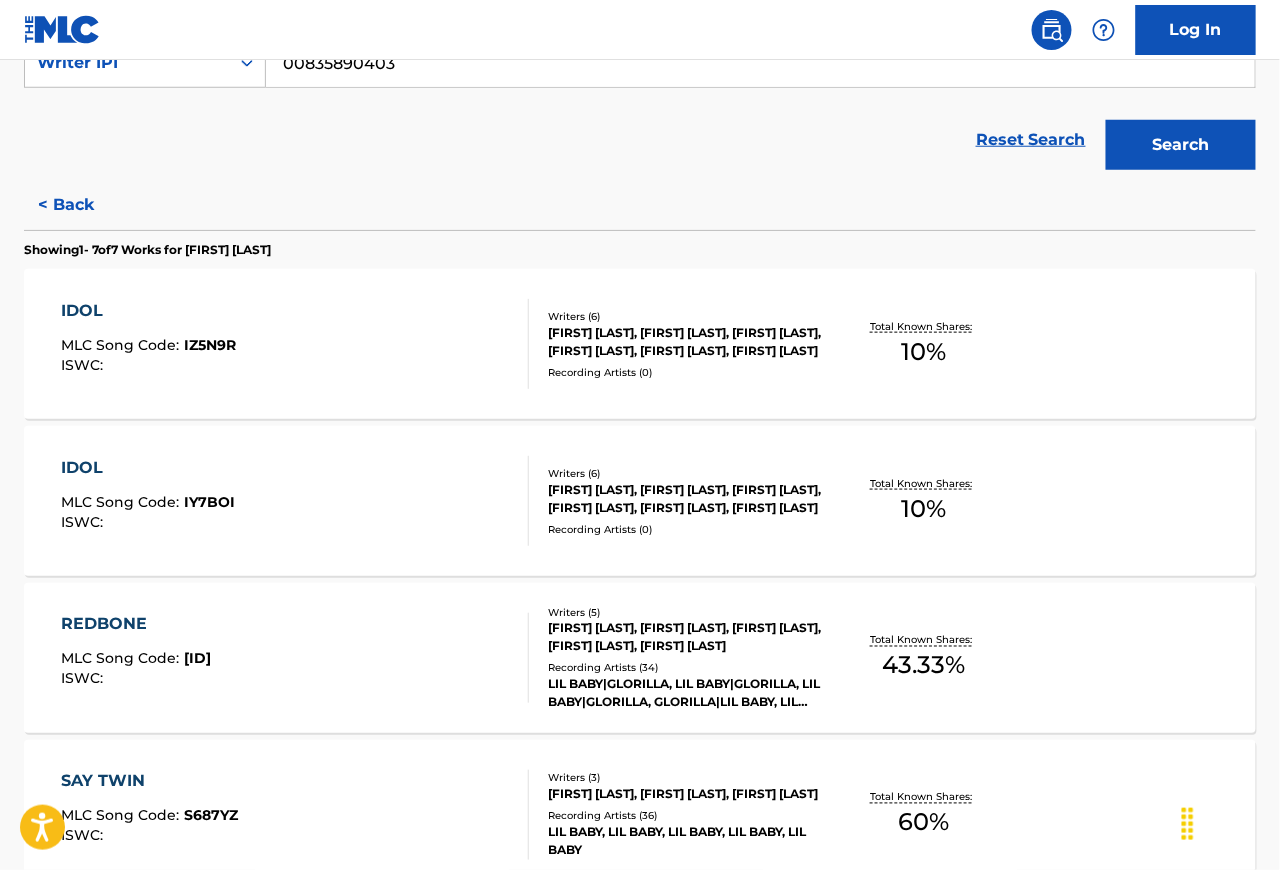 click on "IDOL MLC Song Code : IZ5N9R ISWC :" at bounding box center (295, 344) 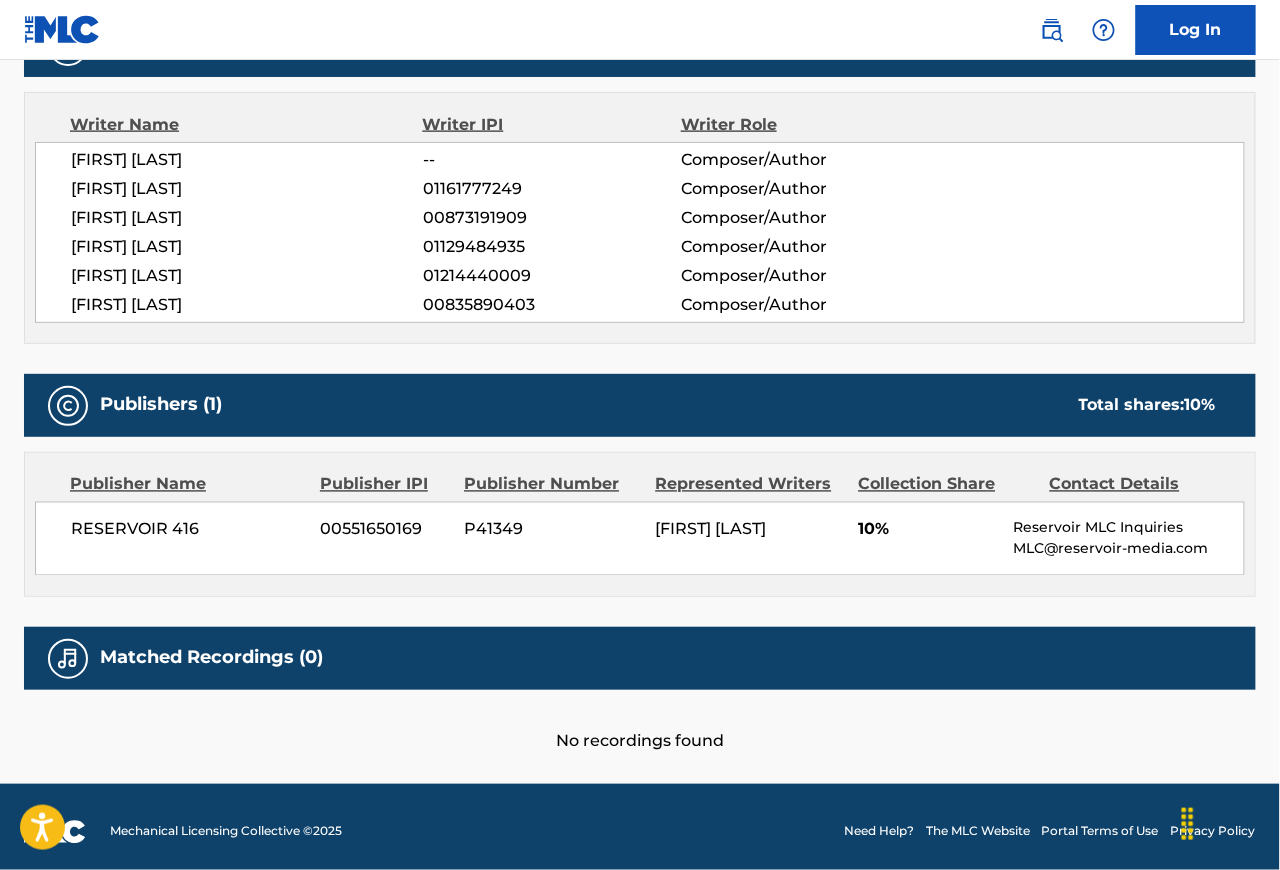 scroll, scrollTop: 696, scrollLeft: 0, axis: vertical 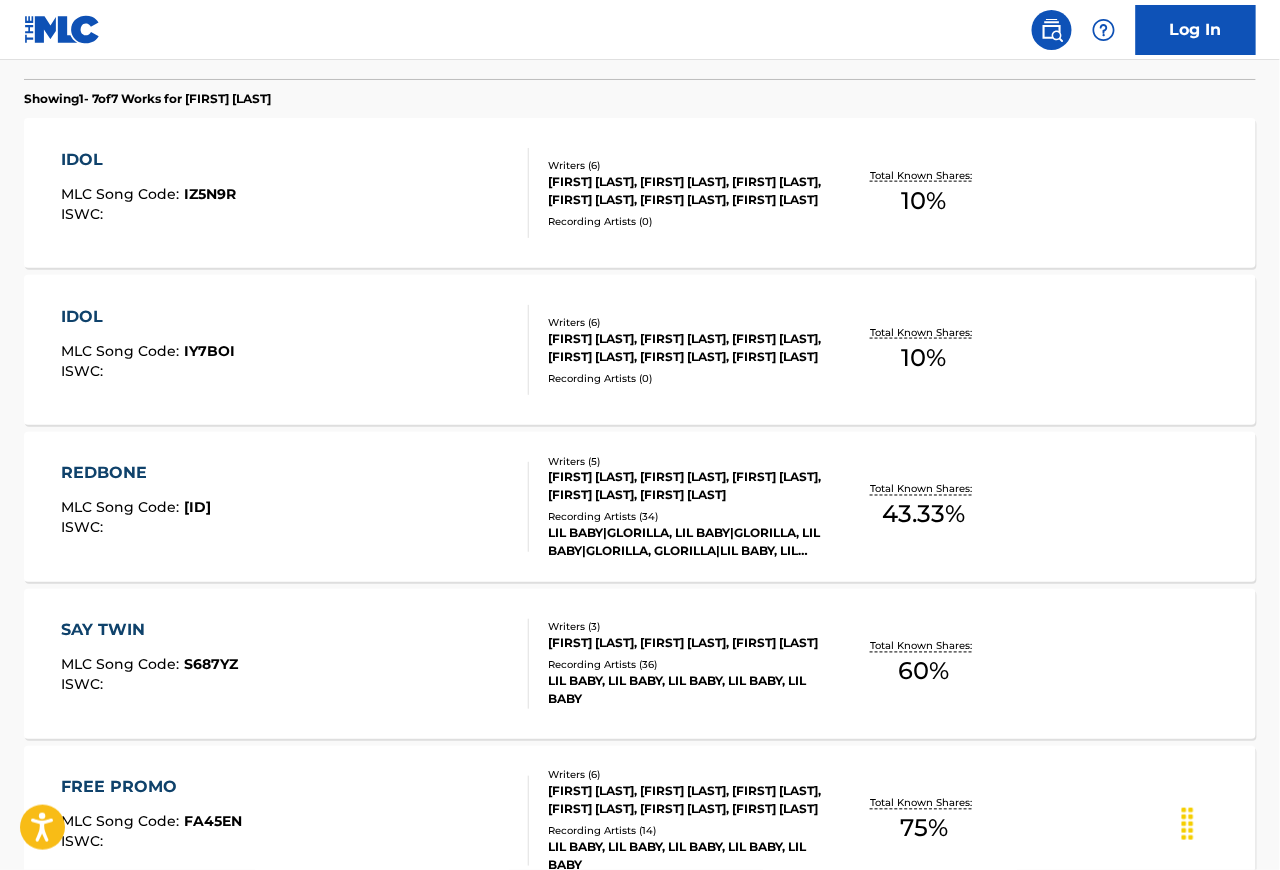 click on "IDOL MLC Song Code : [ID] ISWC :" at bounding box center (295, 350) 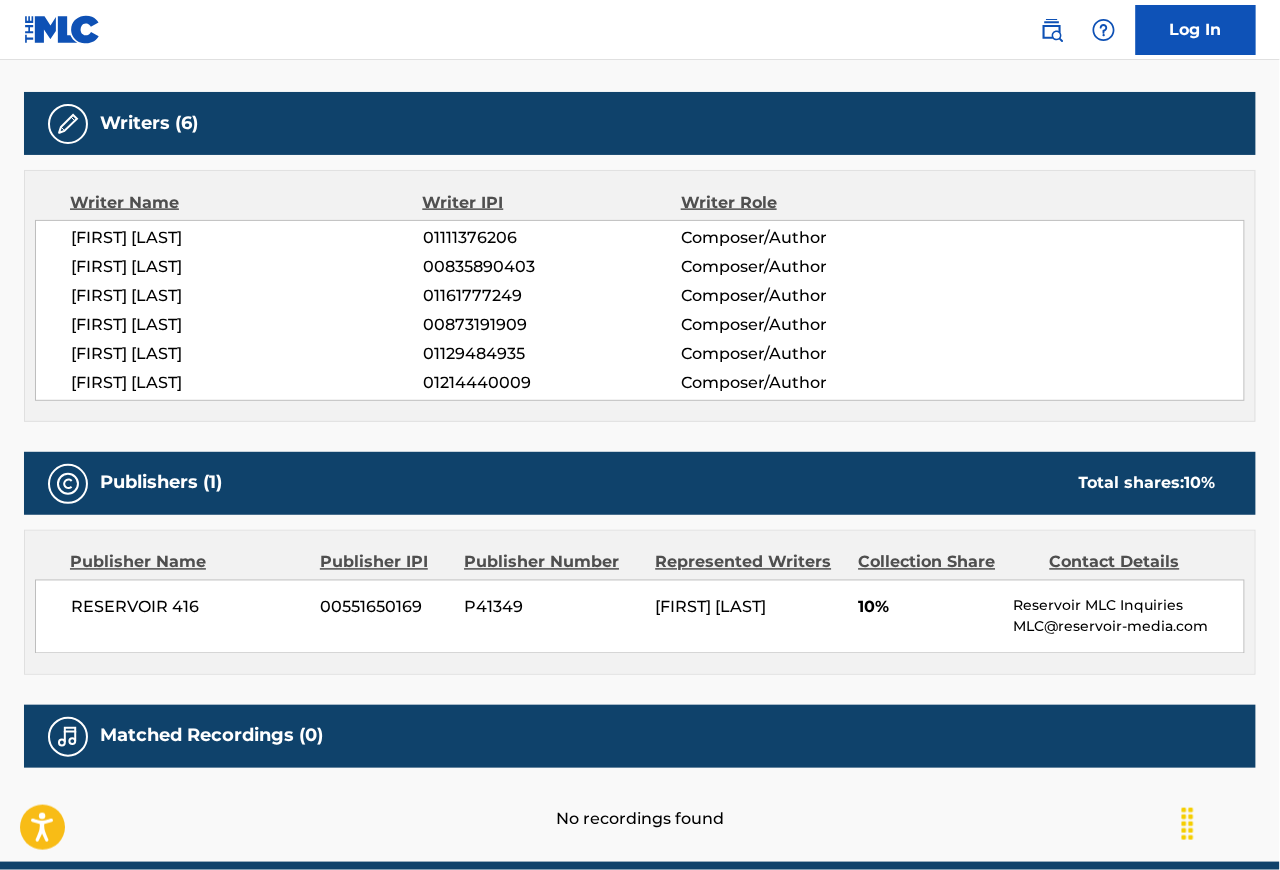 scroll, scrollTop: 615, scrollLeft: 0, axis: vertical 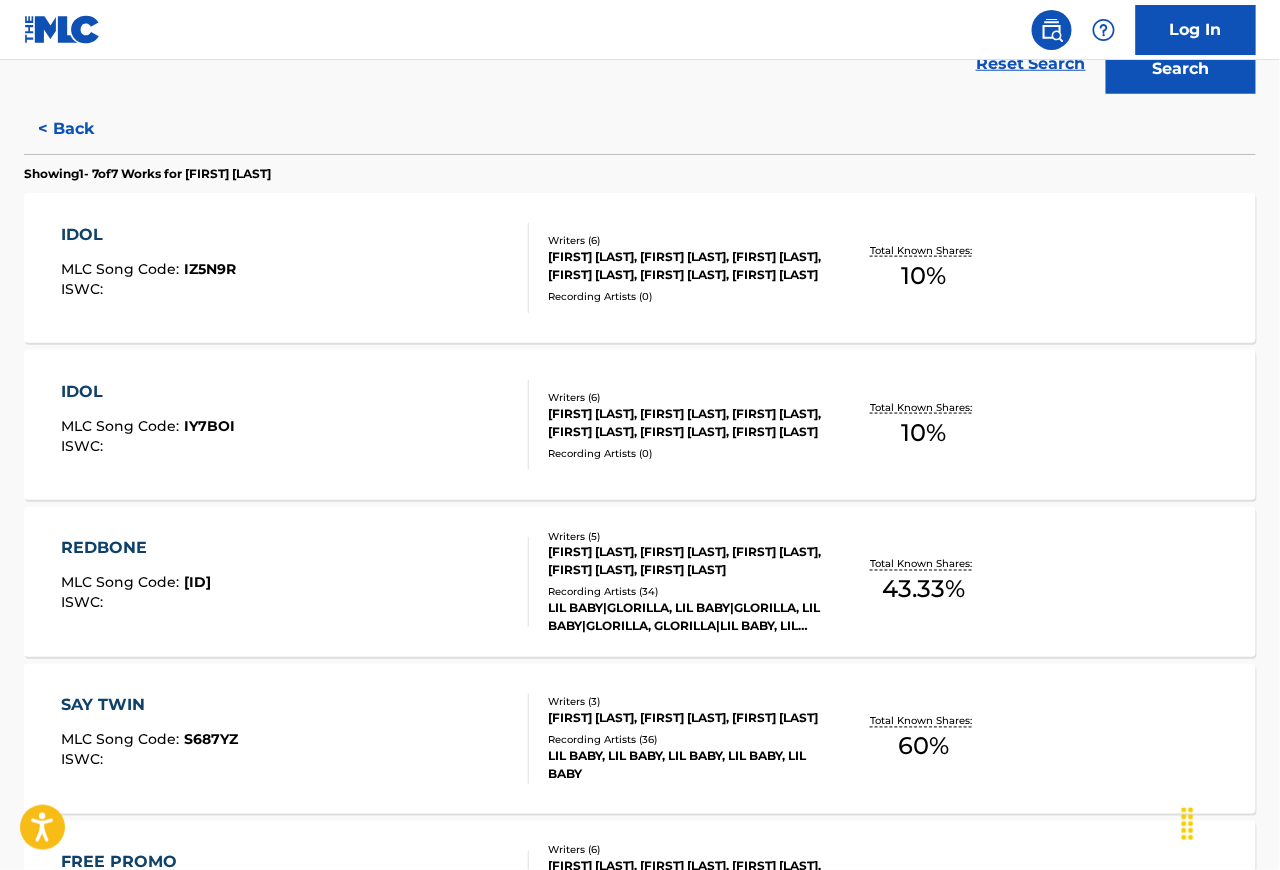 click on "REDBONE MLC Song Code : RO005I ISWC :" at bounding box center (295, 582) 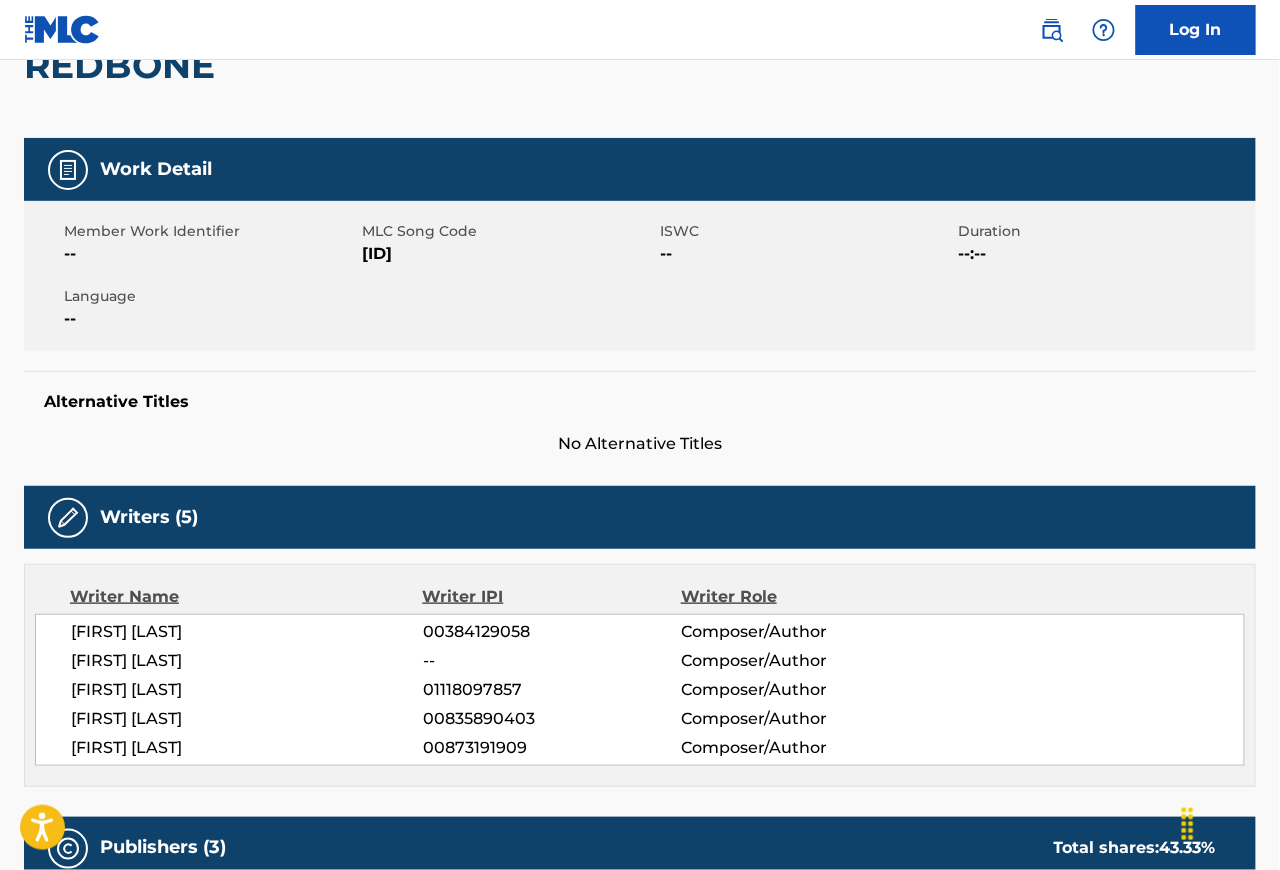 scroll, scrollTop: 0, scrollLeft: 0, axis: both 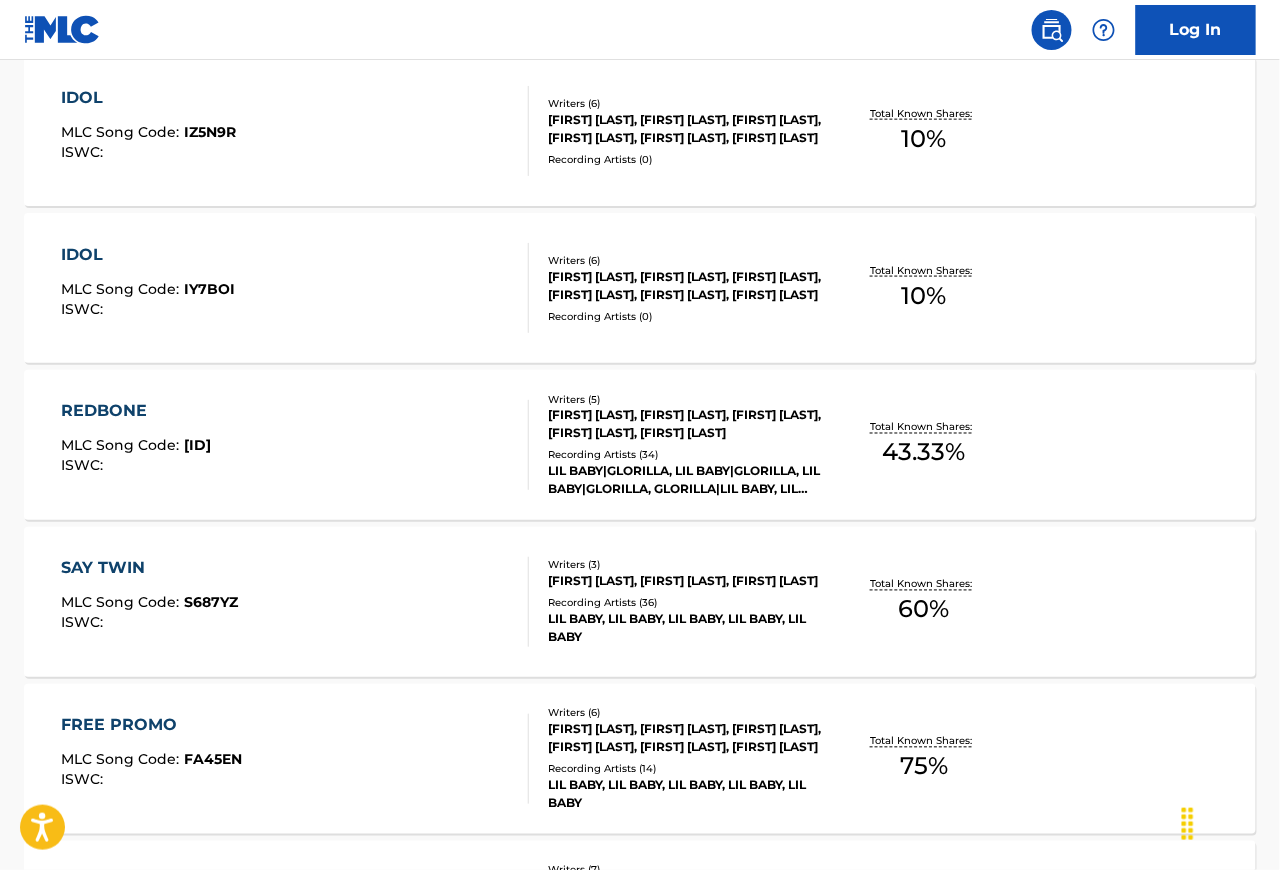 click on "SAY TWIN MLC Song Code : S687YZ ISWC :" at bounding box center (295, 602) 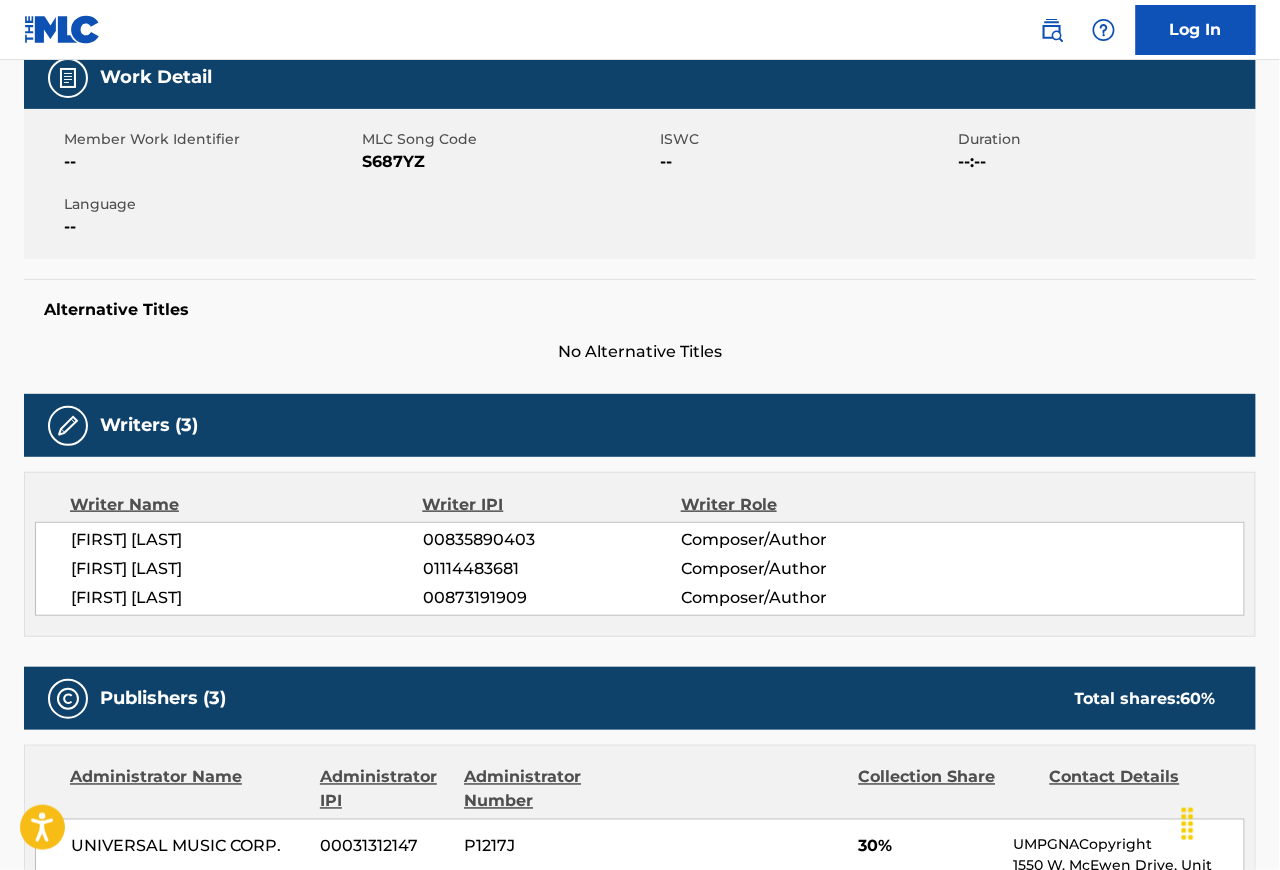 scroll, scrollTop: 545, scrollLeft: 0, axis: vertical 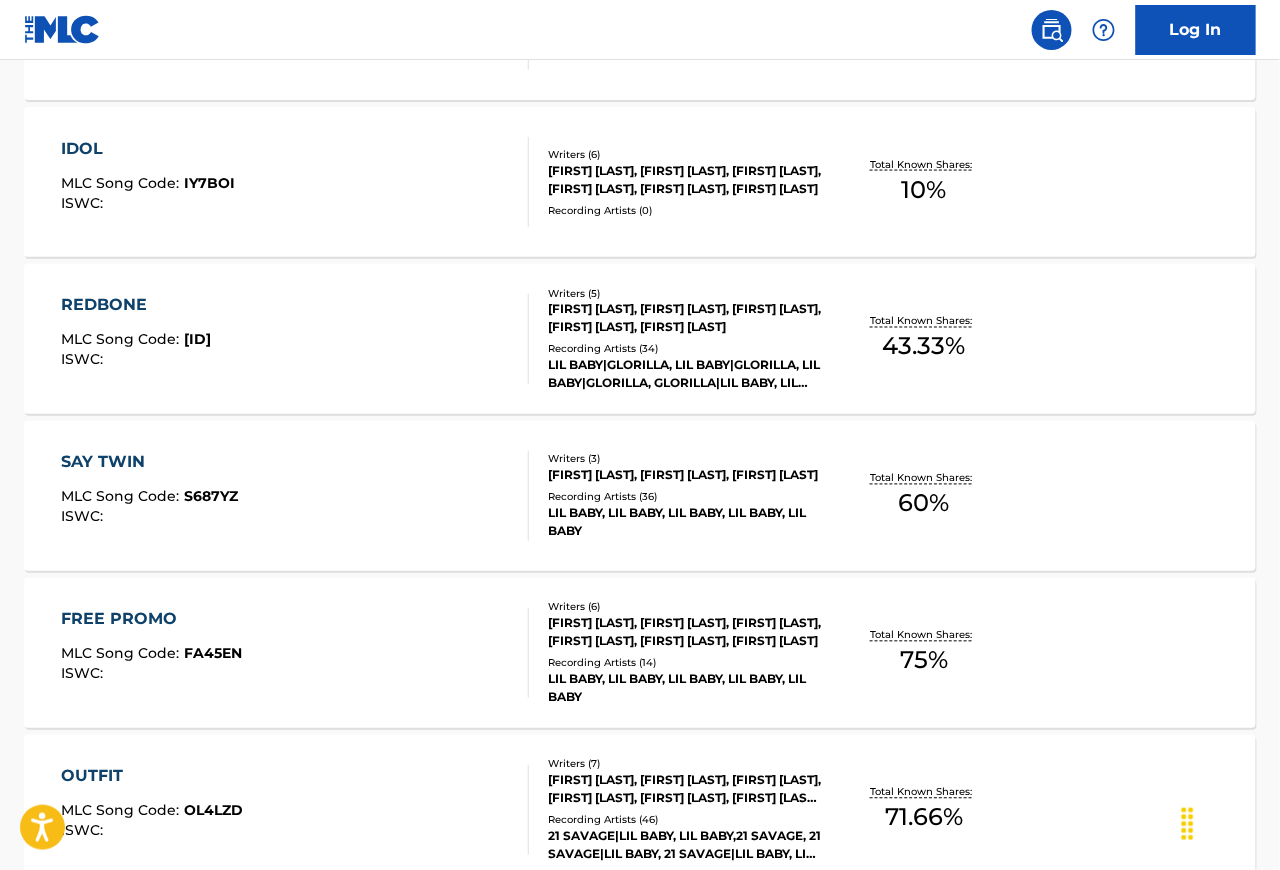 click on "FREE PROMO MLC Song Code : FA45EN ISWC :" at bounding box center (295, 653) 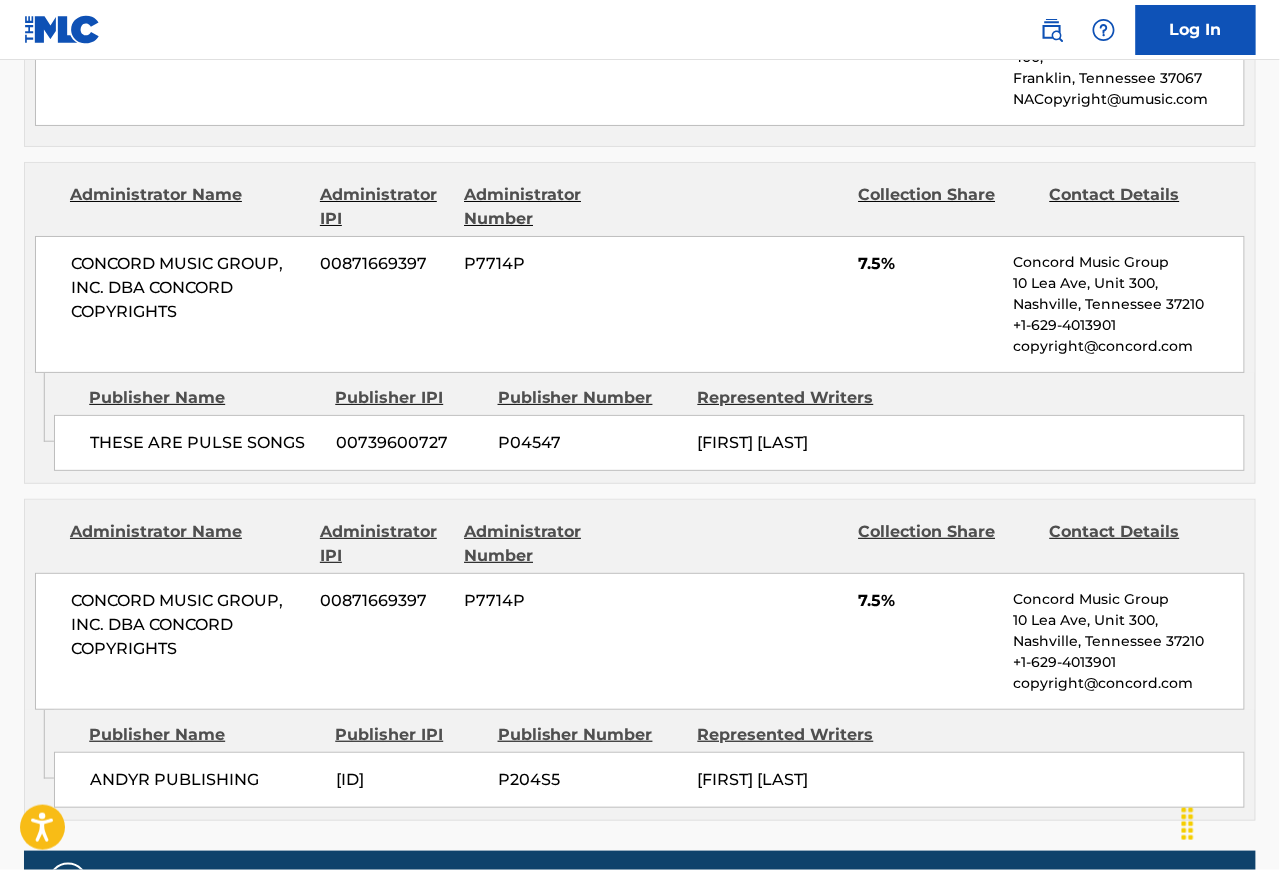 scroll, scrollTop: 1918, scrollLeft: 0, axis: vertical 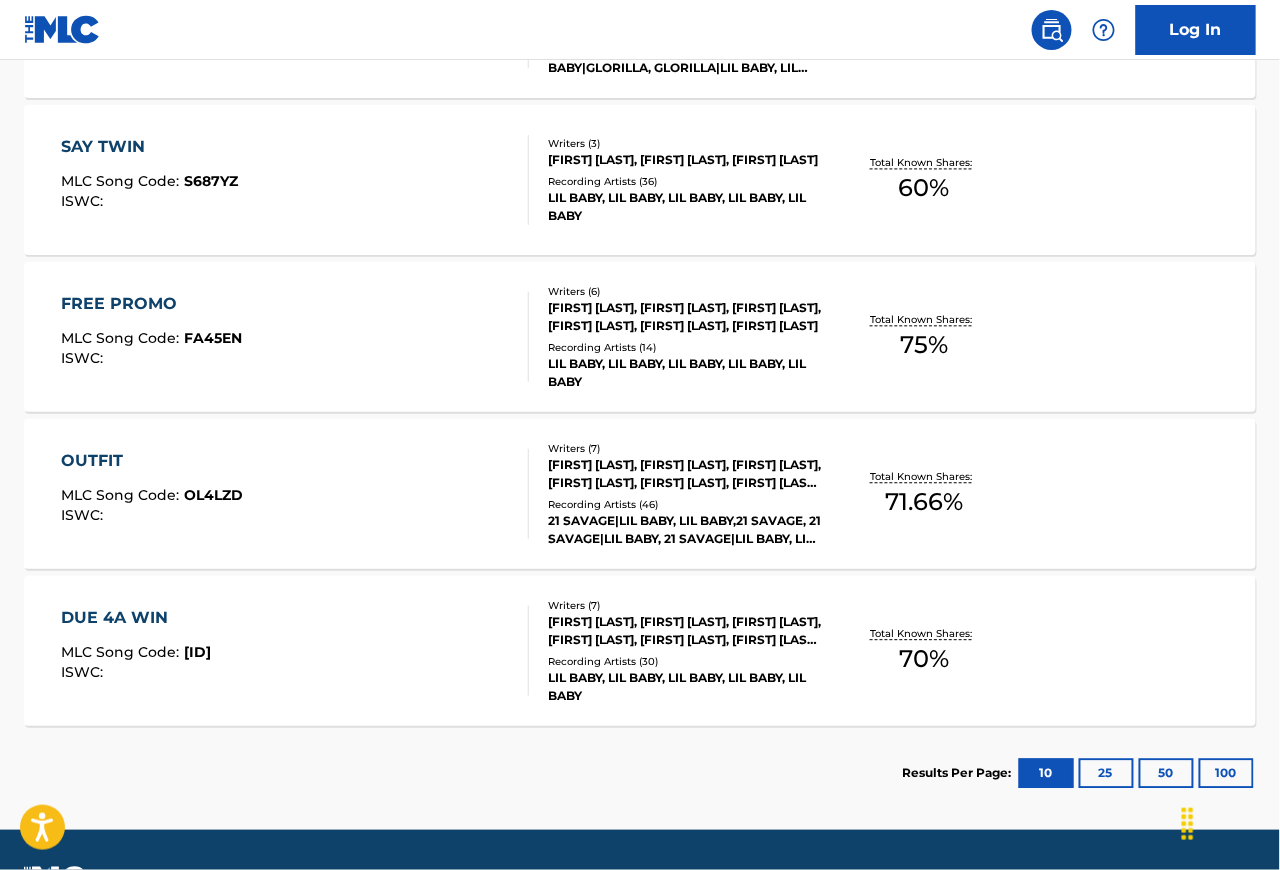 click on "DUE 4A WIN MLC Song Code : DQ2A2O ISWC :" at bounding box center (295, 651) 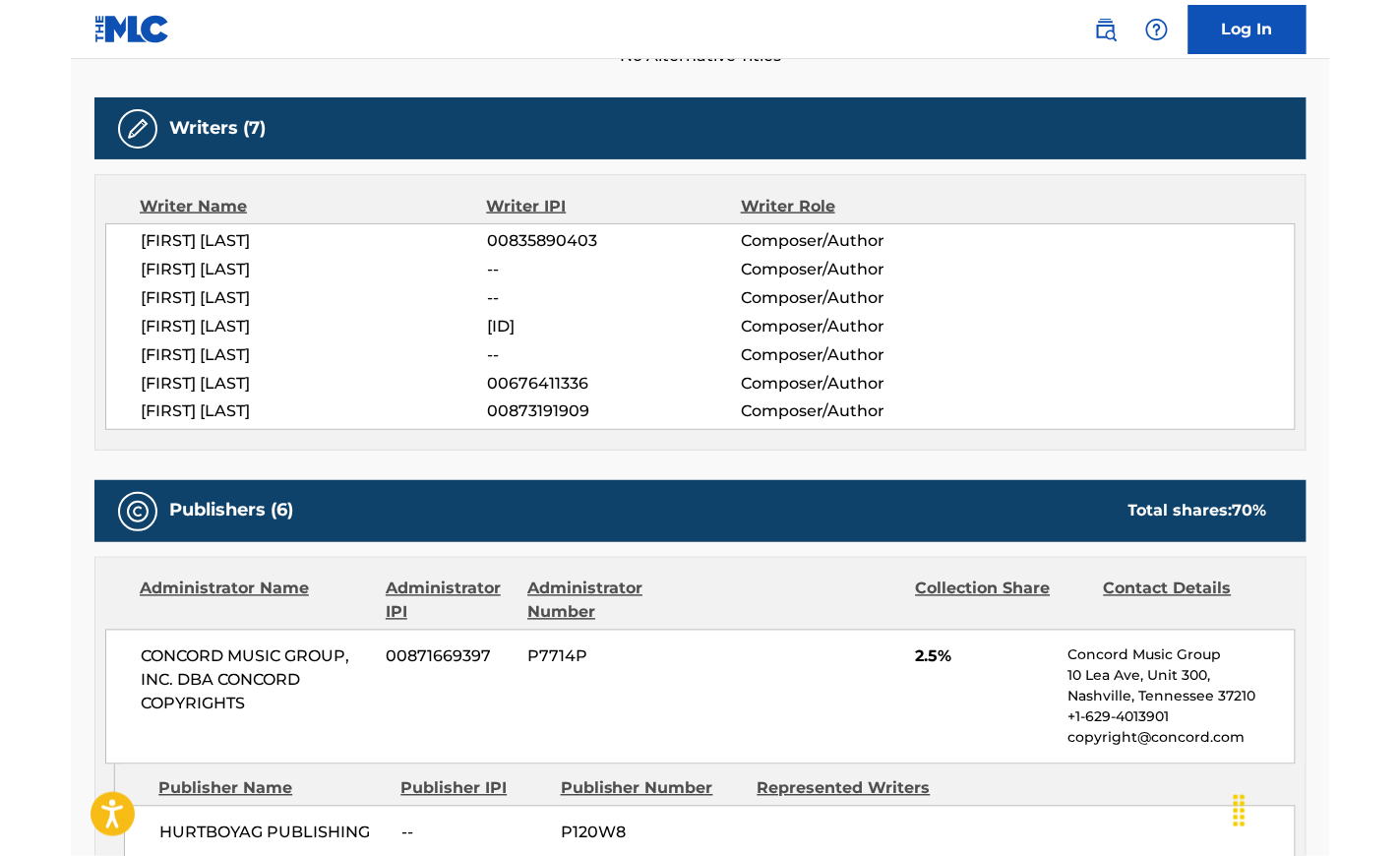 scroll, scrollTop: 514, scrollLeft: 0, axis: vertical 